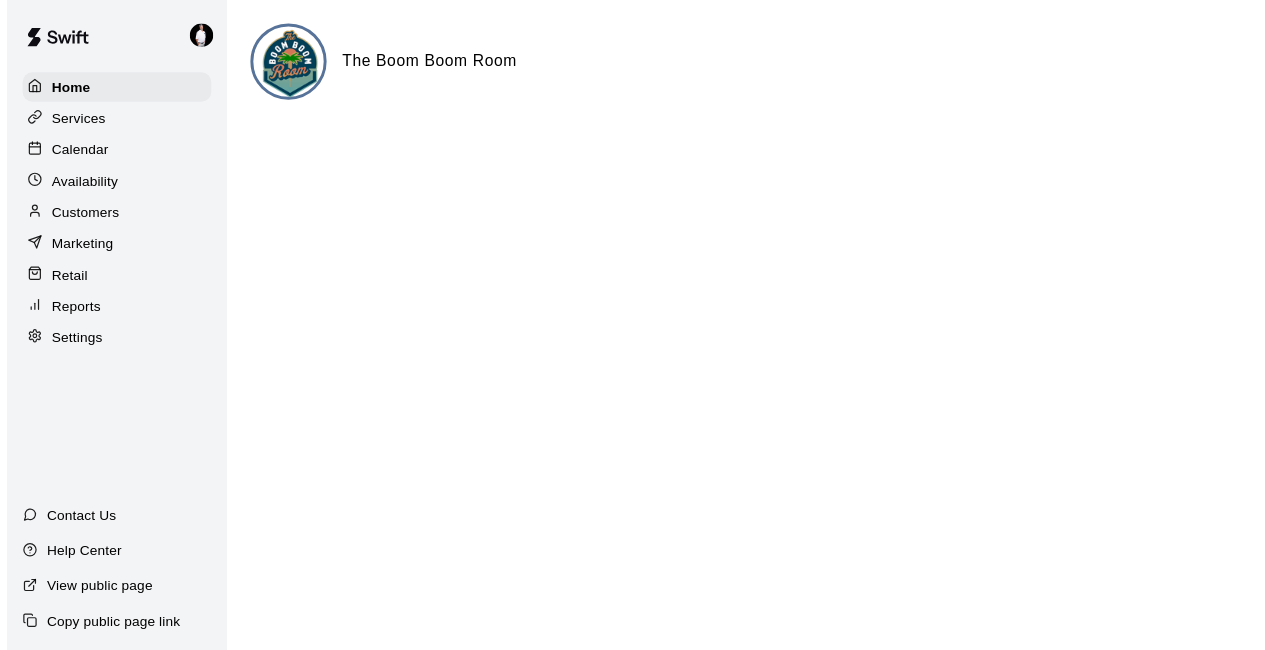scroll, scrollTop: 0, scrollLeft: 0, axis: both 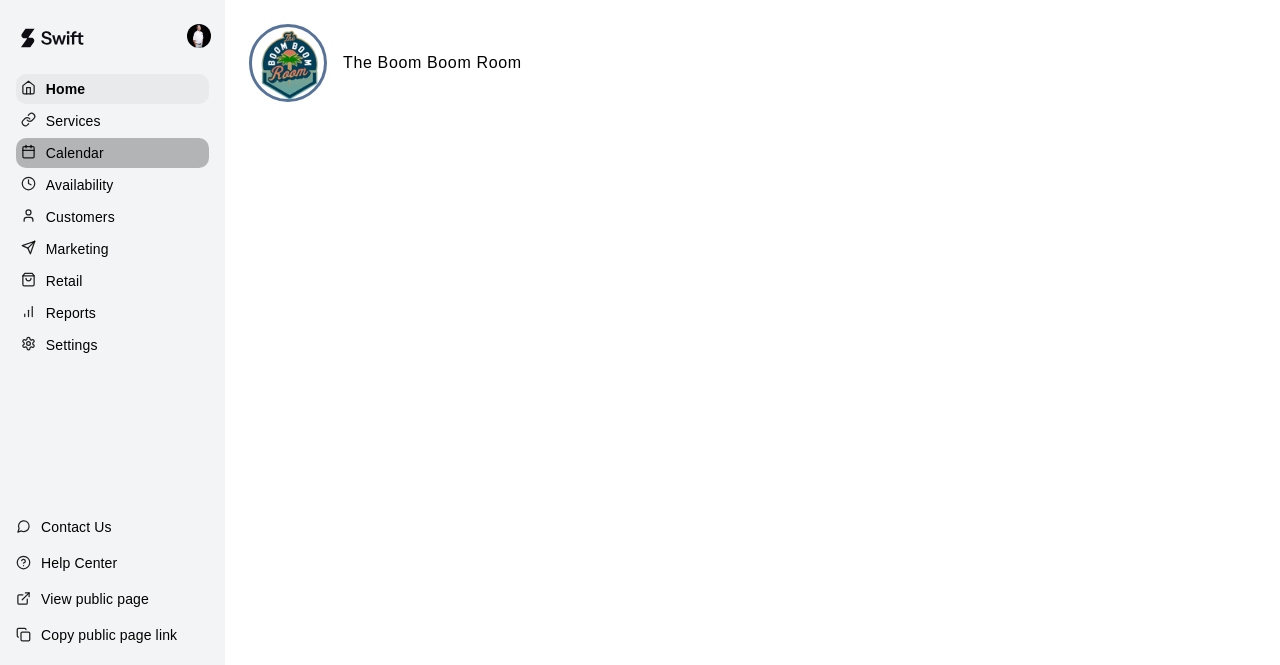 click on "Calendar" at bounding box center (75, 153) 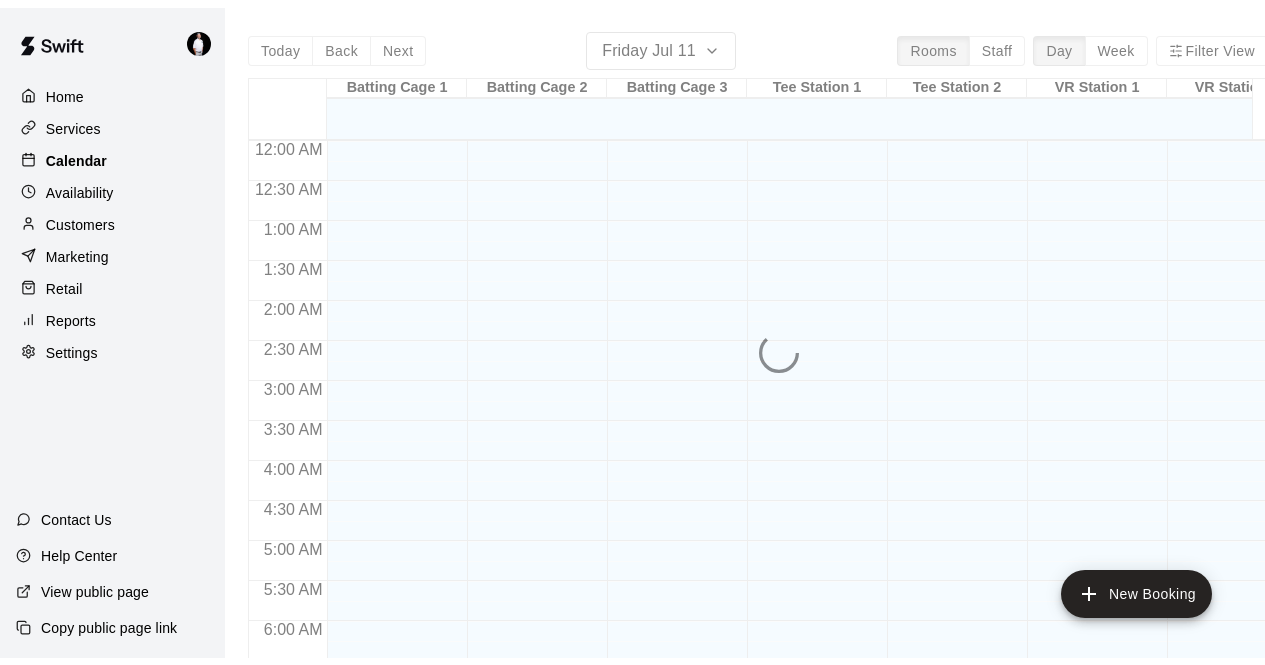 scroll, scrollTop: 1076, scrollLeft: 0, axis: vertical 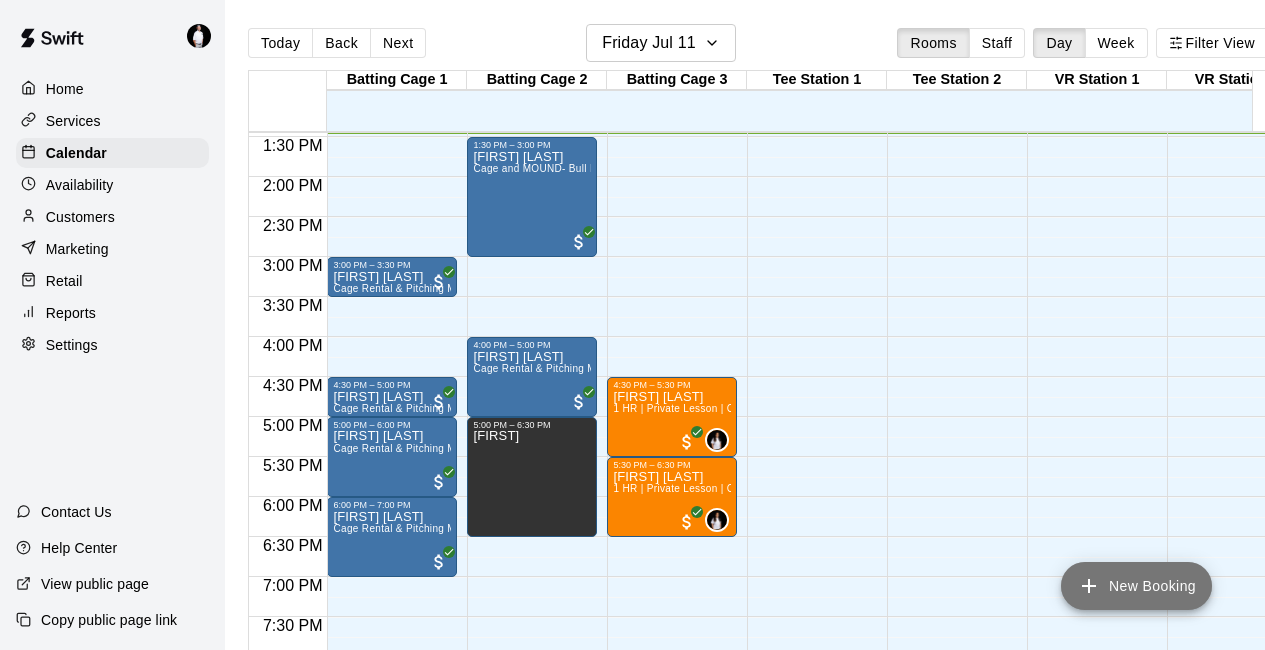 click on "New Booking" at bounding box center [1136, 586] 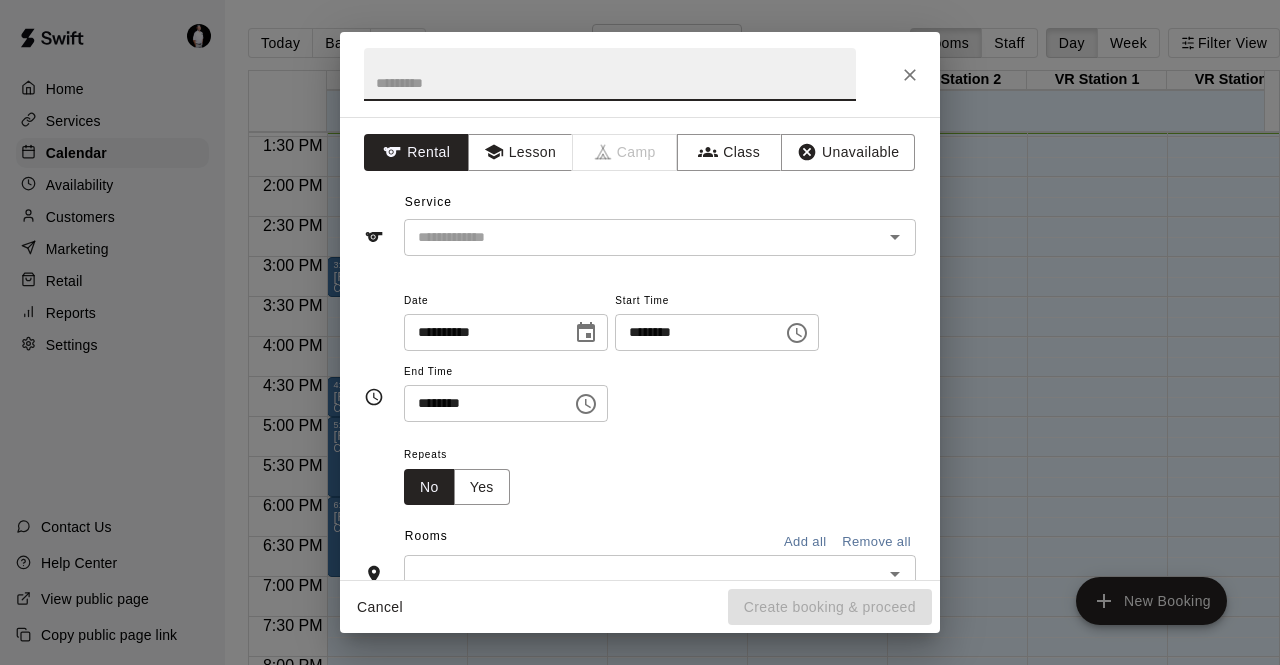 click on "********" at bounding box center [692, 332] 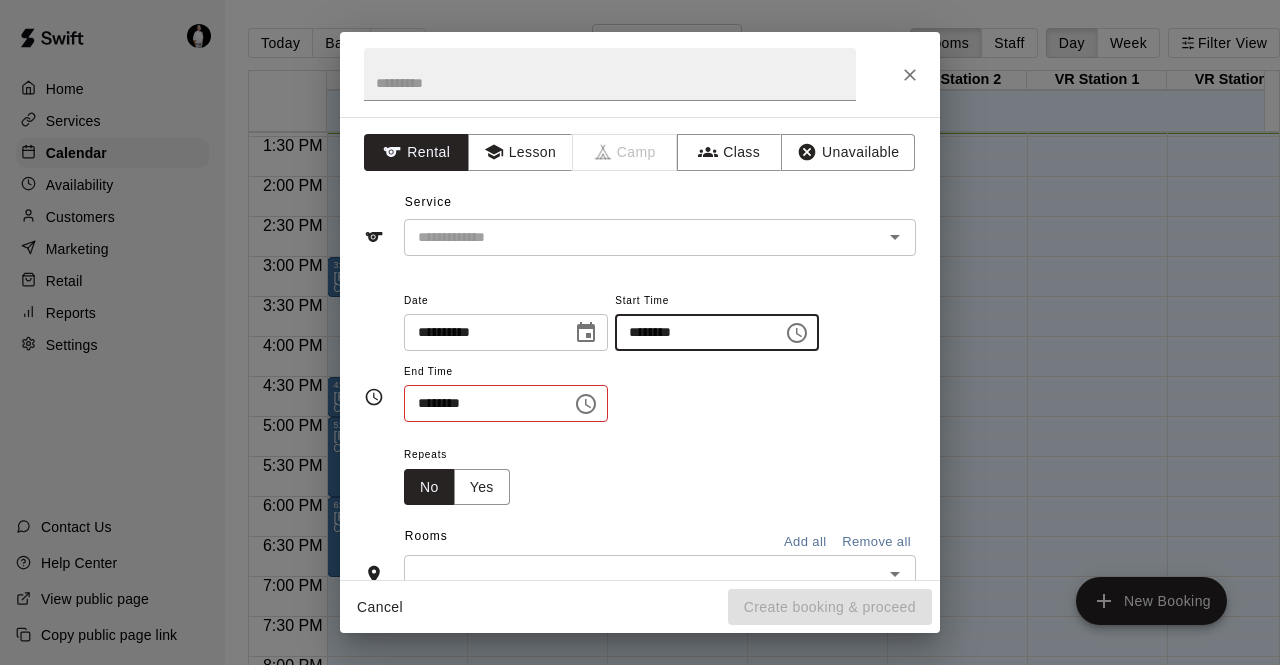 type on "********" 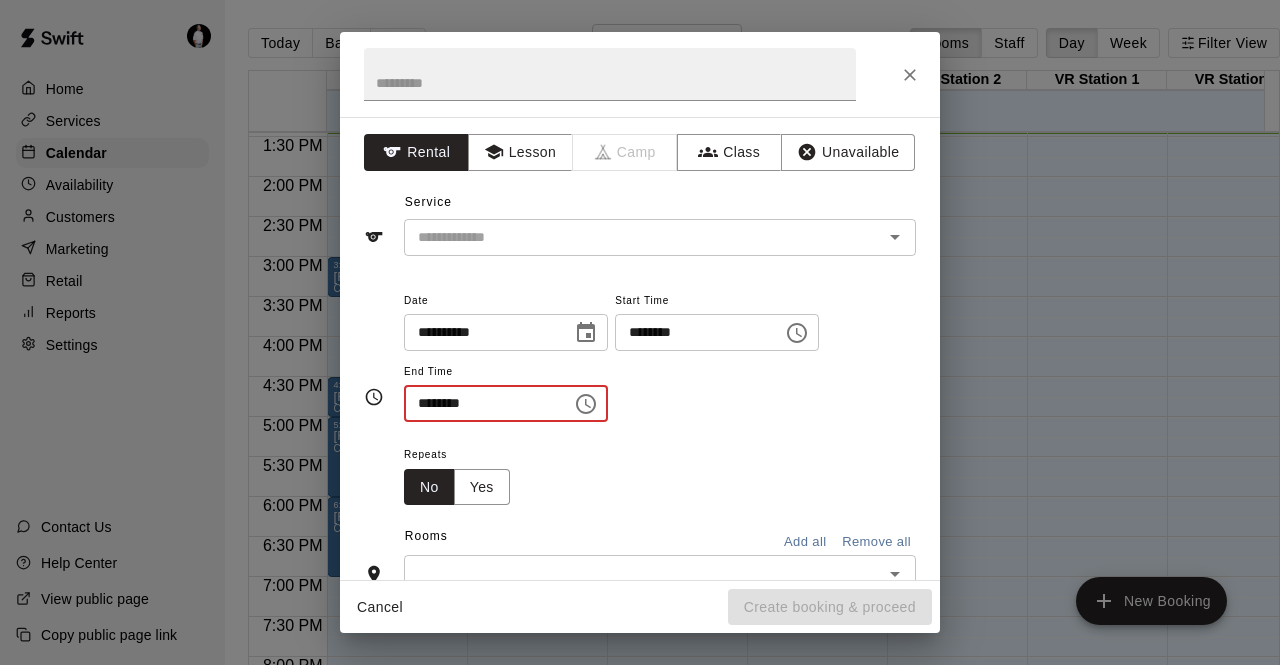 click on "********" at bounding box center (481, 403) 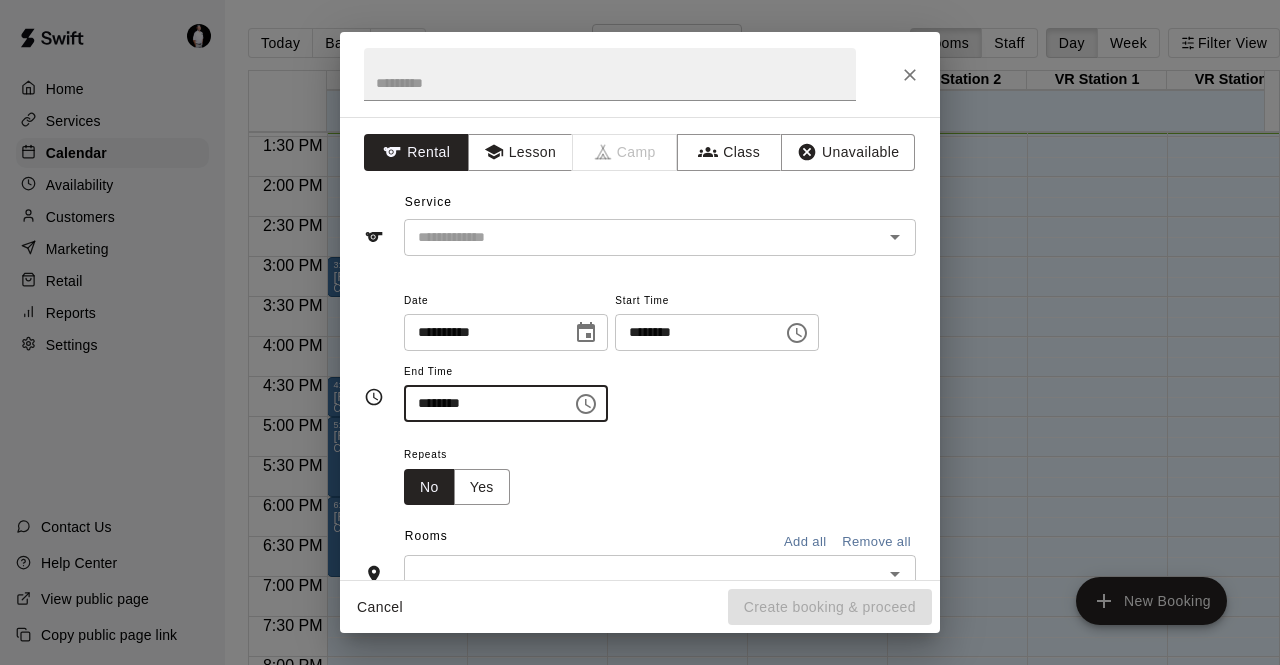 type on "********" 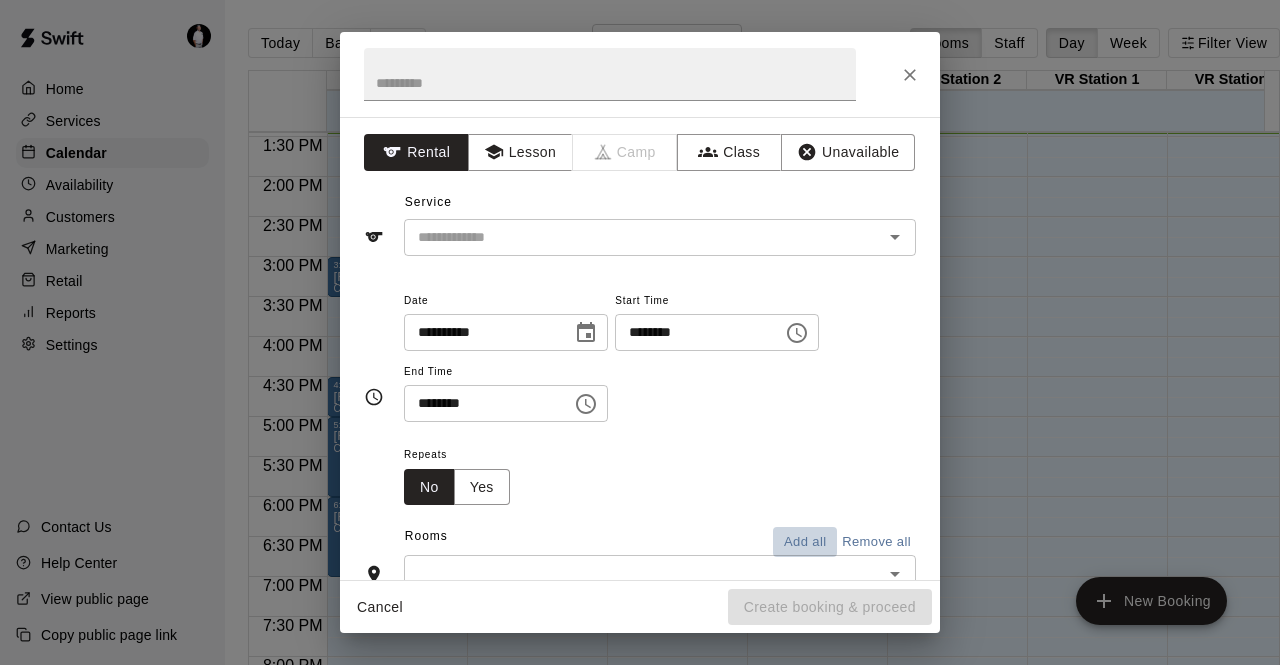 click on "Add all" at bounding box center (805, 542) 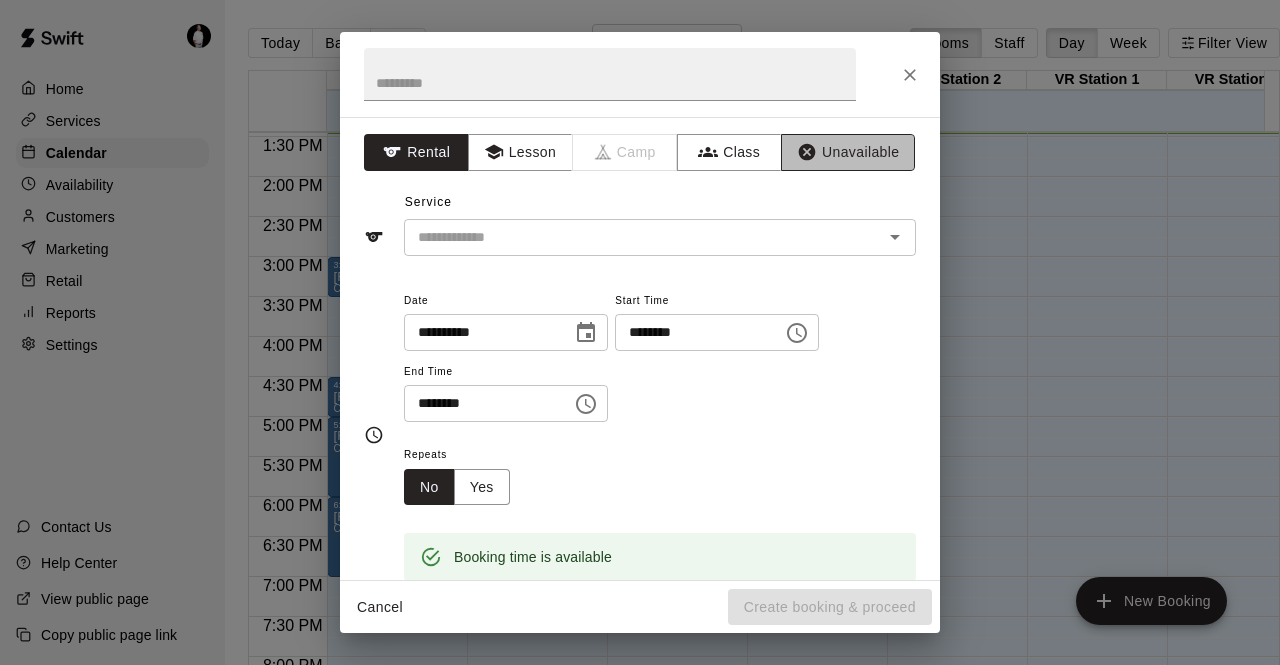 click on "Unavailable" at bounding box center (848, 152) 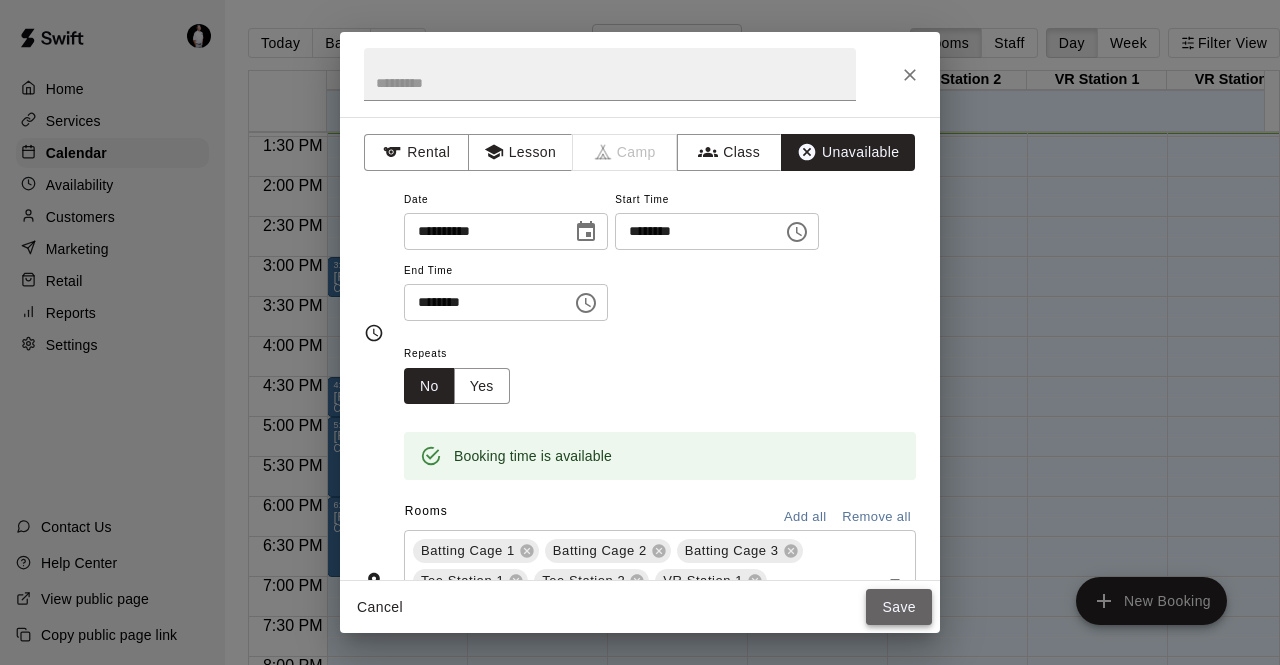 click on "Save" at bounding box center [899, 607] 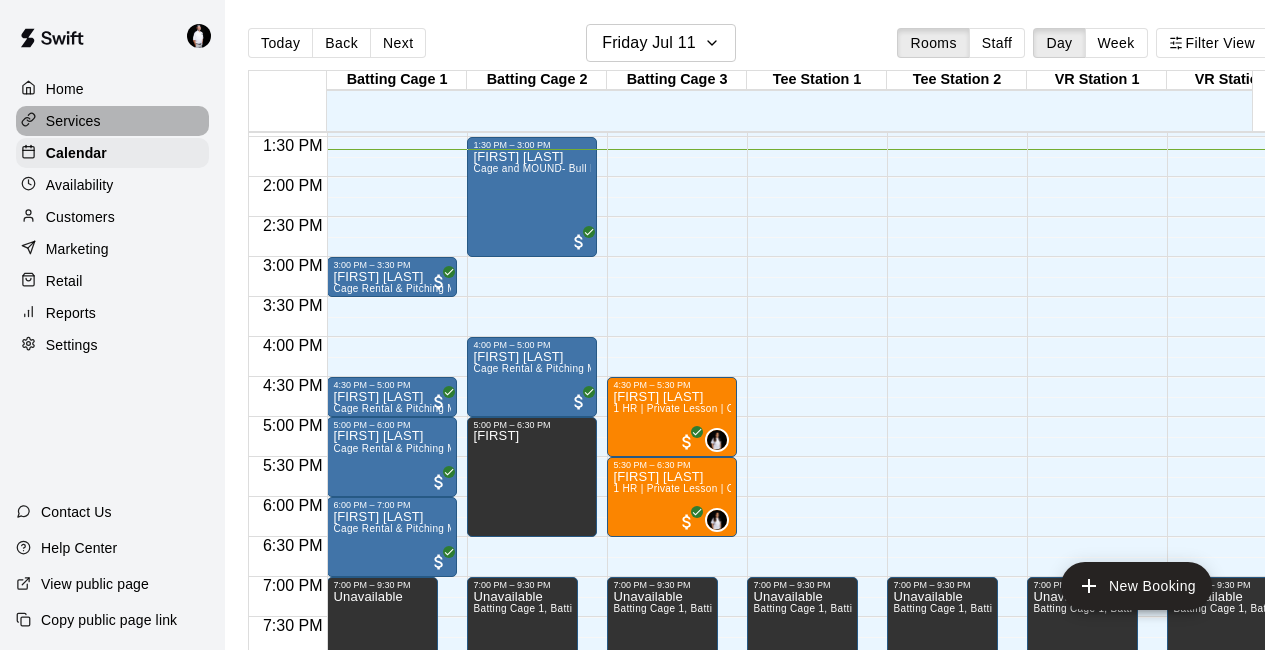 click on "Services" at bounding box center [73, 121] 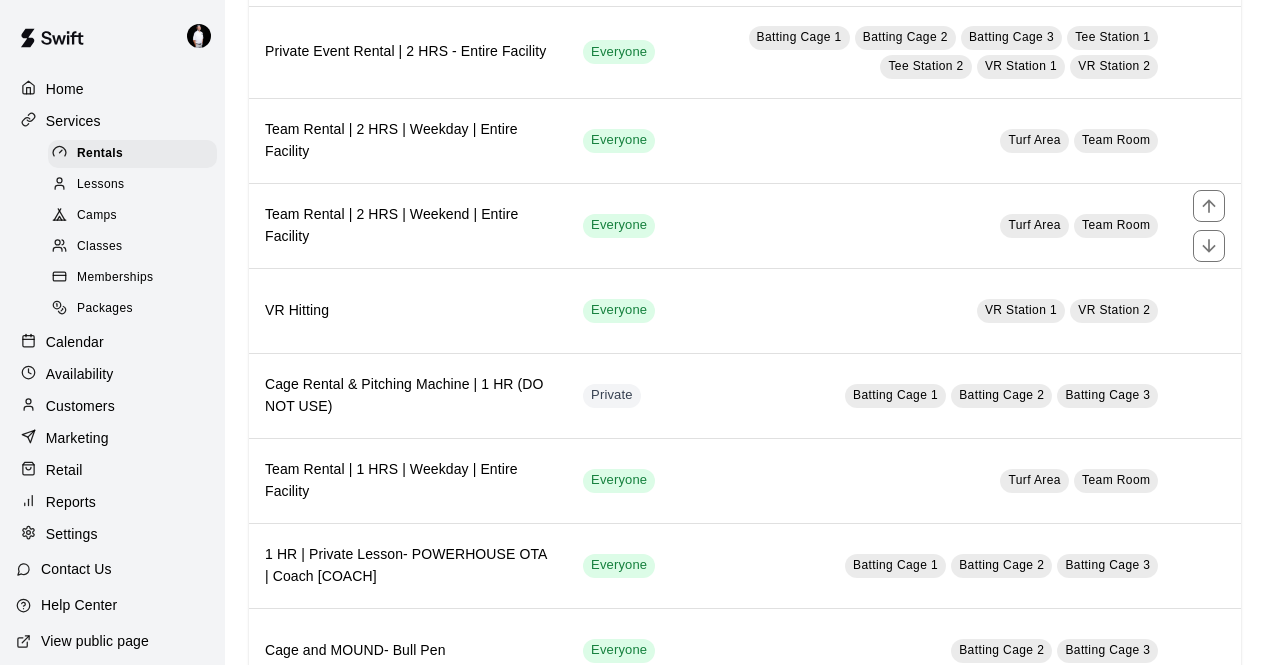 scroll, scrollTop: 694, scrollLeft: 0, axis: vertical 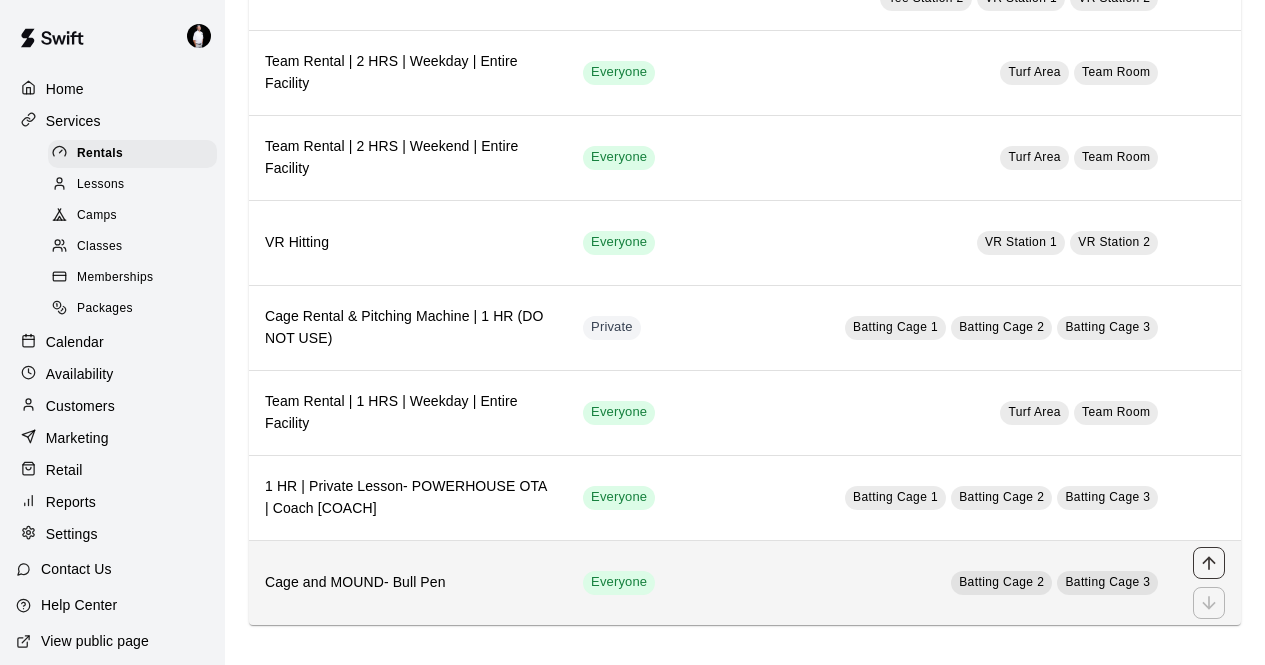 click 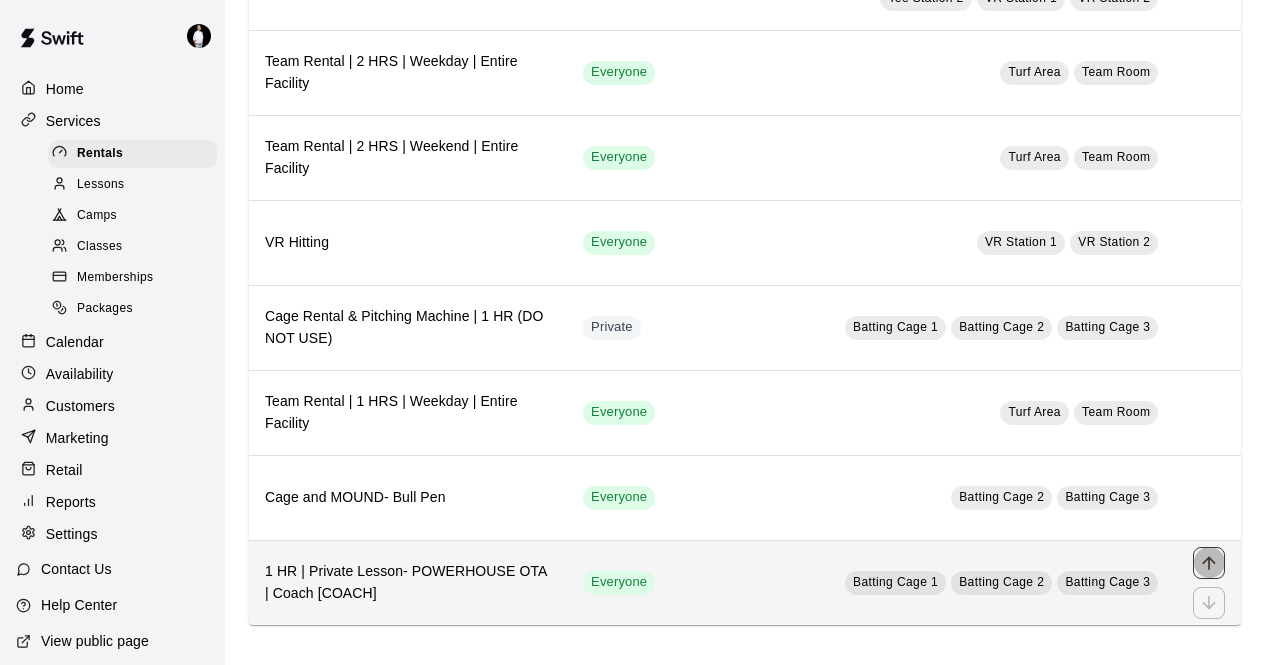 click 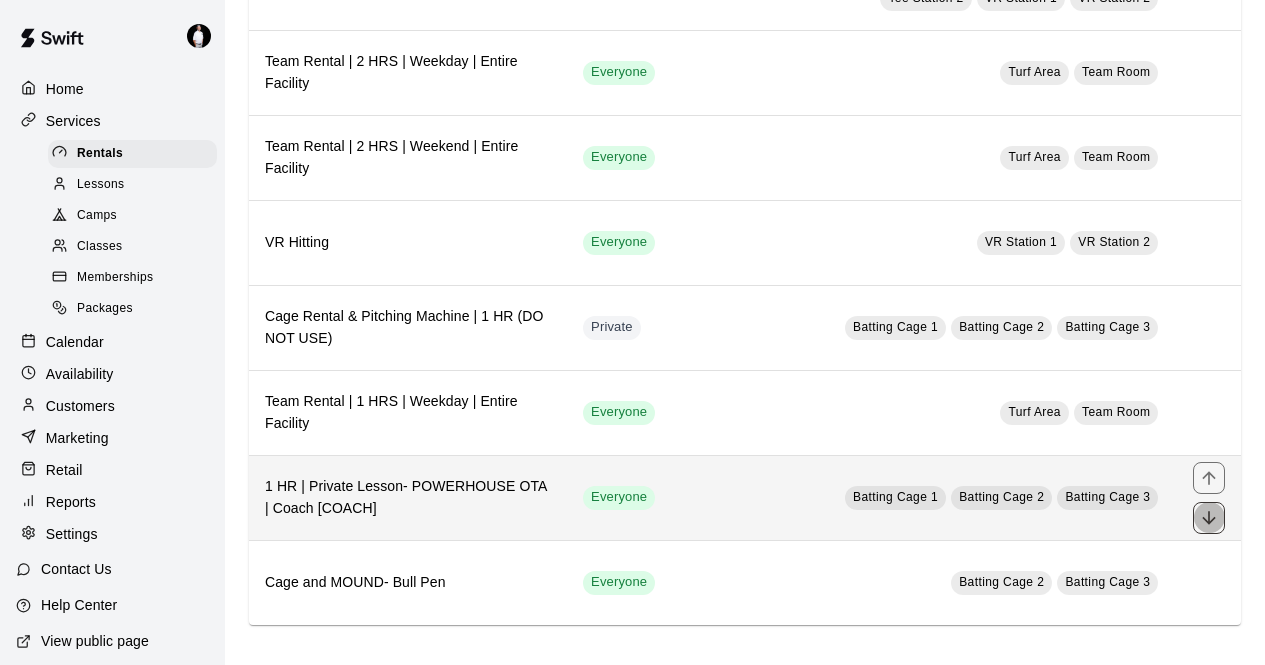 click 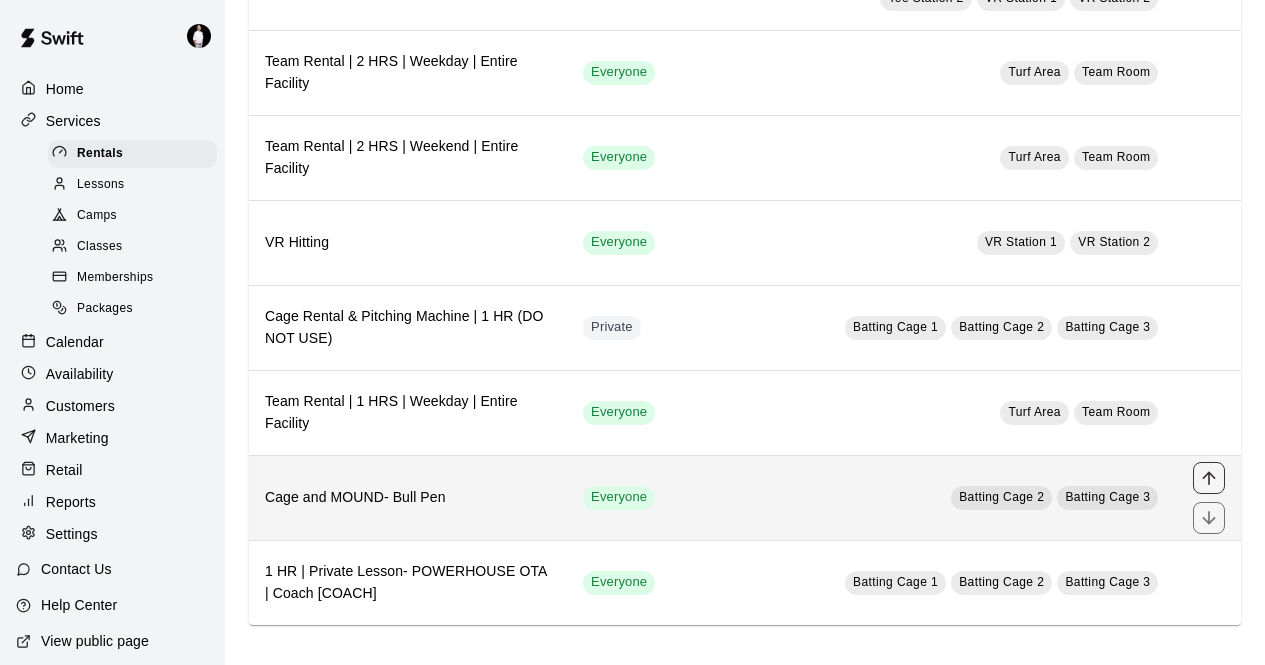 click 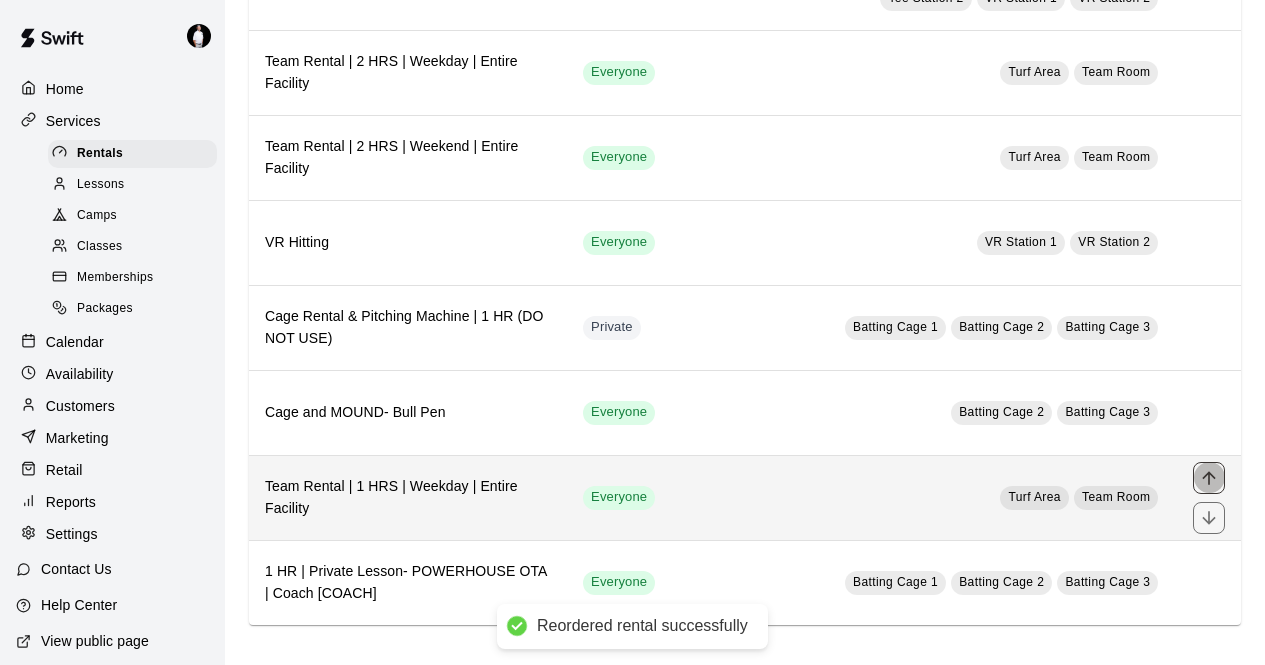 click 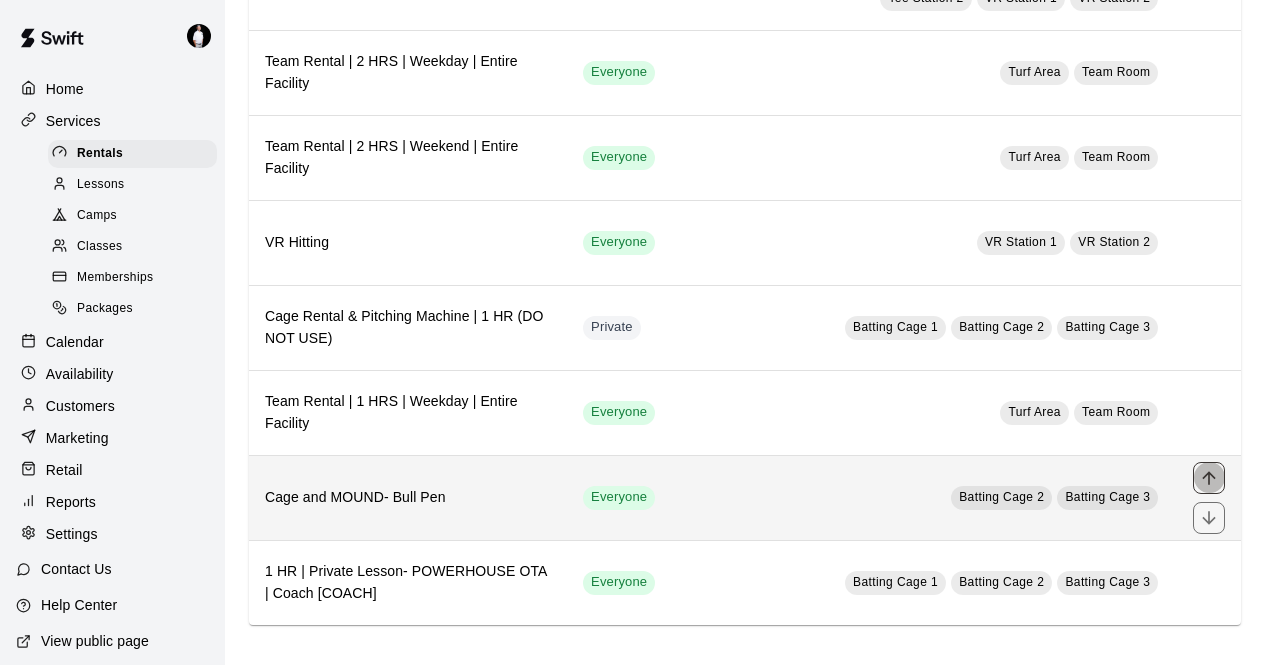 click 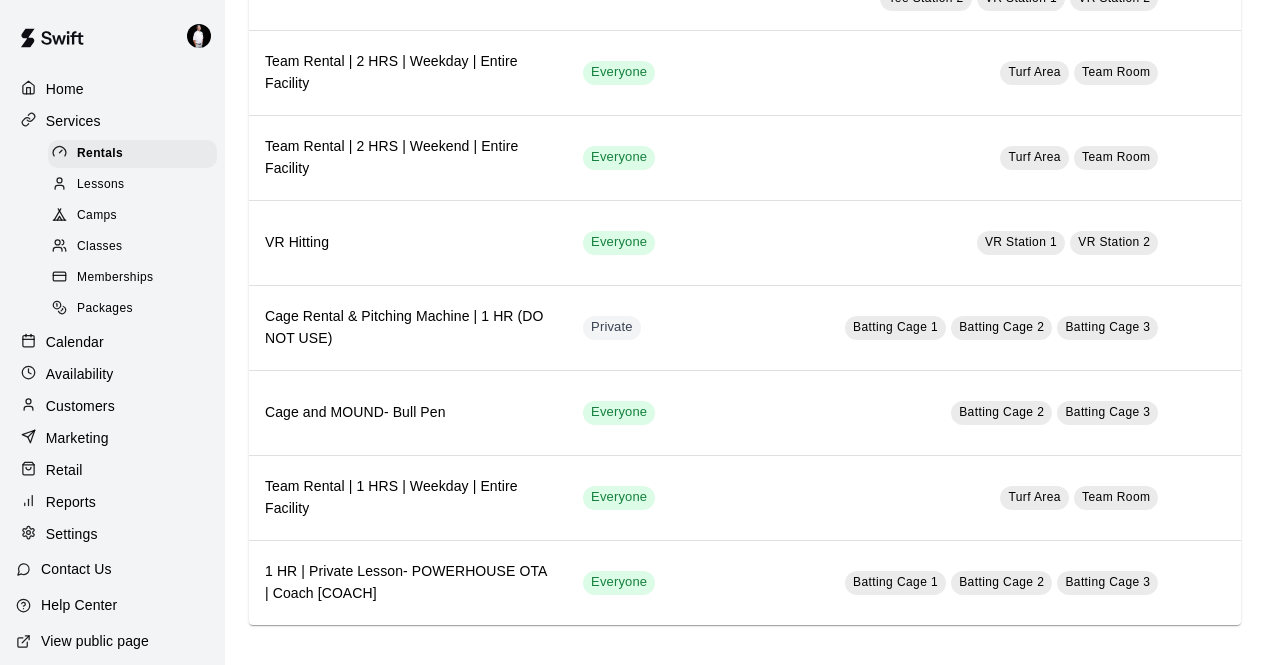 click on "Calendar" at bounding box center (112, 342) 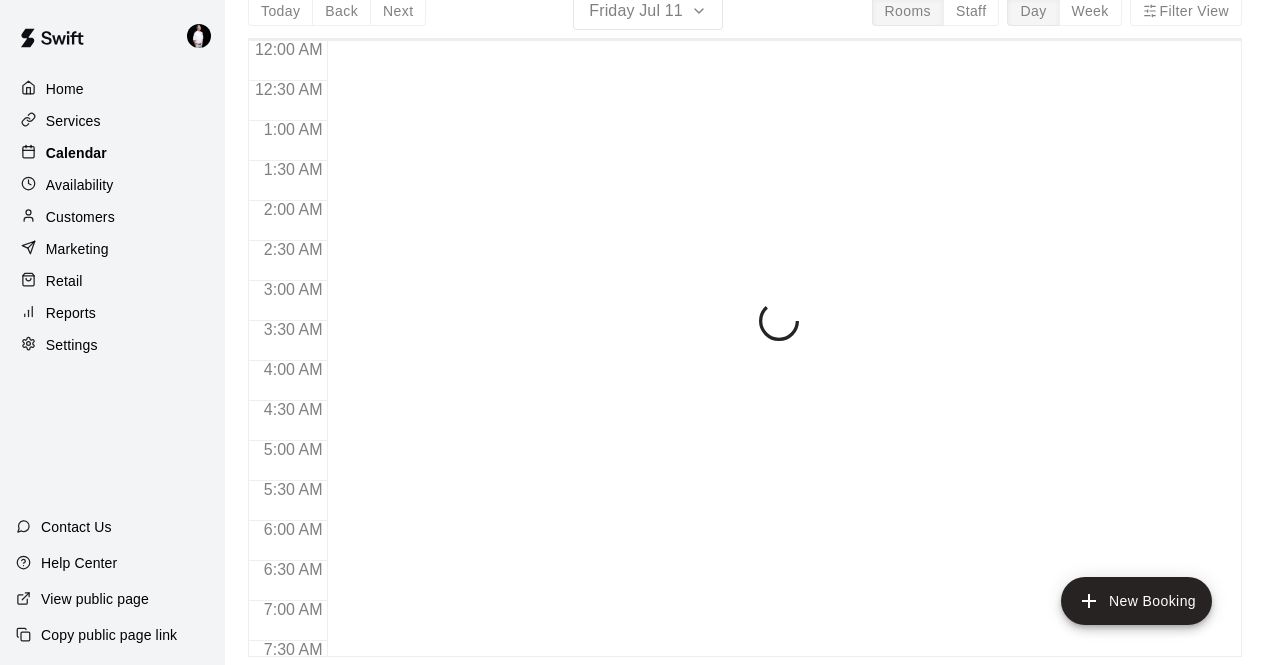 scroll, scrollTop: 0, scrollLeft: 0, axis: both 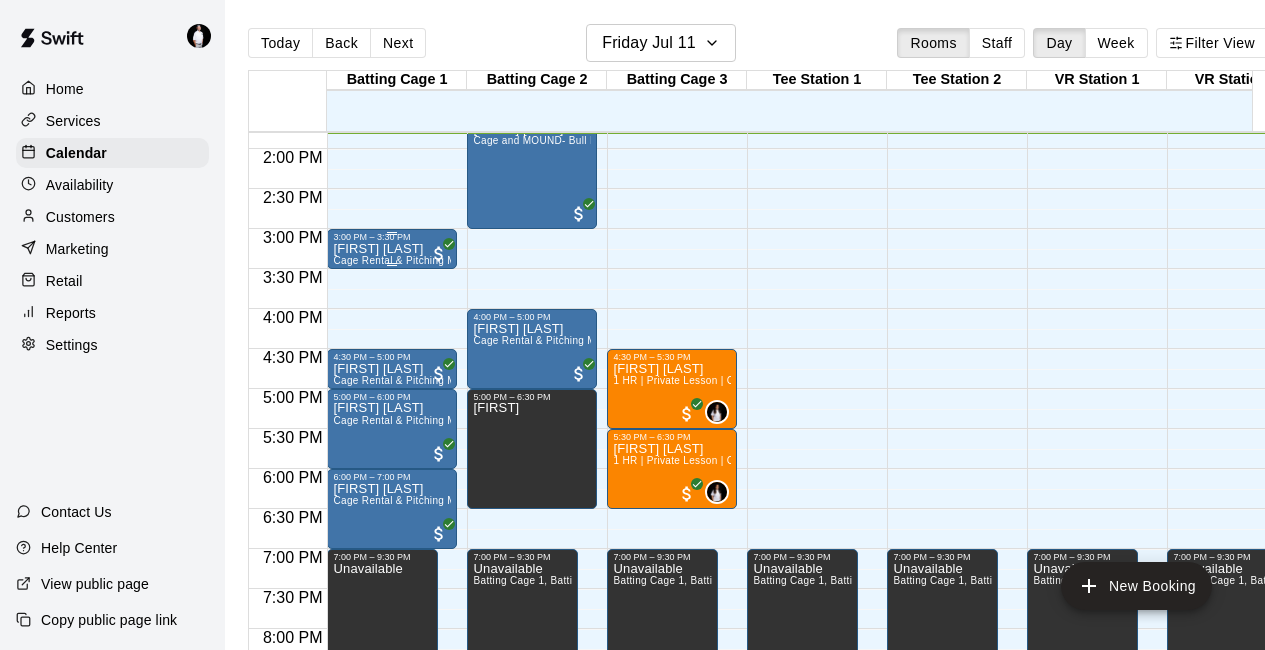 click on "3:00 PM – 3:30 PM" at bounding box center [392, 237] 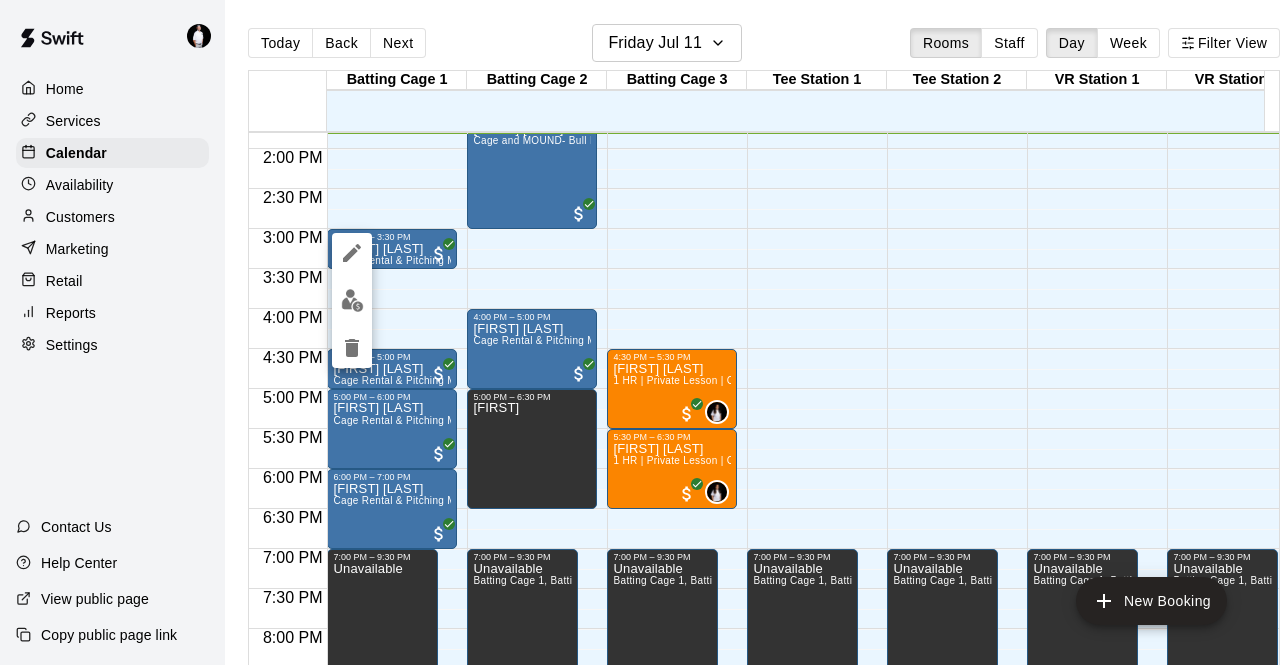click at bounding box center [640, 332] 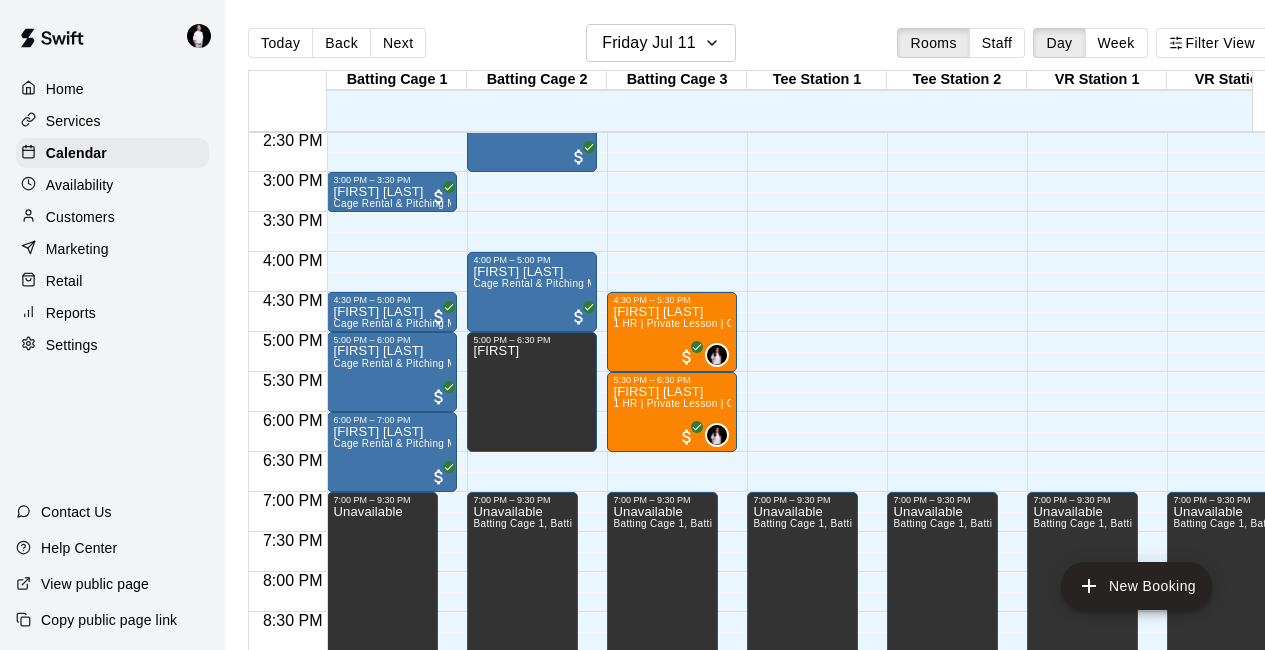 scroll, scrollTop: 1162, scrollLeft: 0, axis: vertical 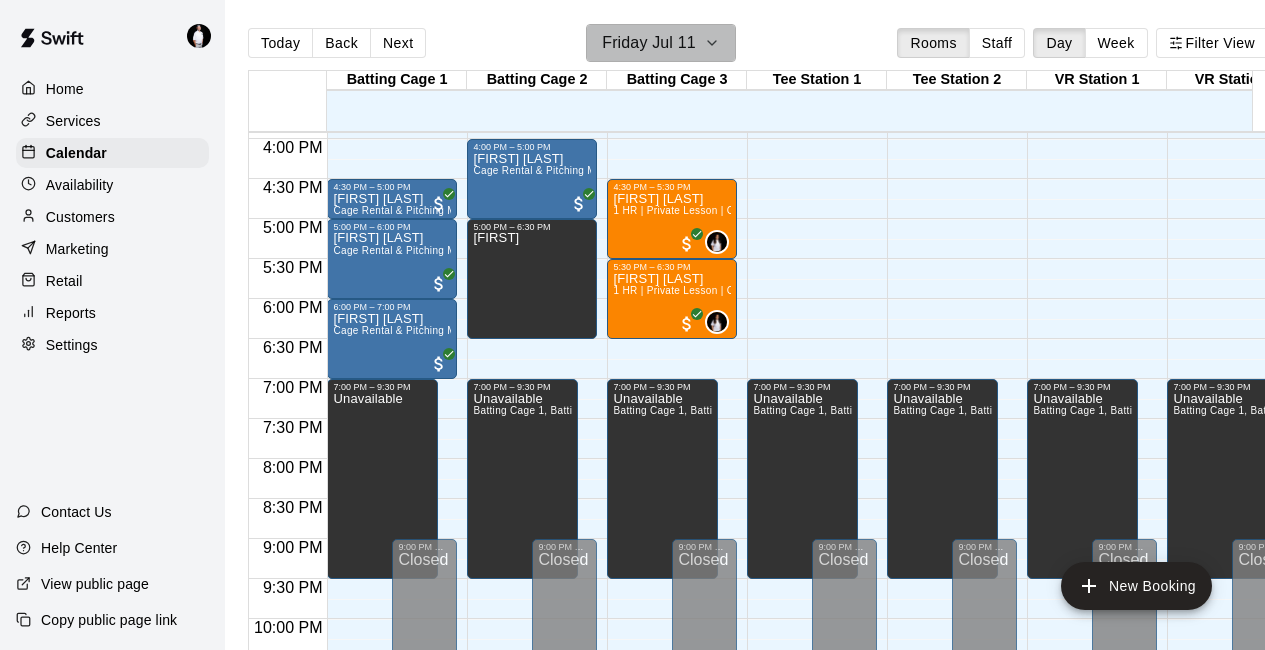click on "Friday Jul 11" at bounding box center [661, 43] 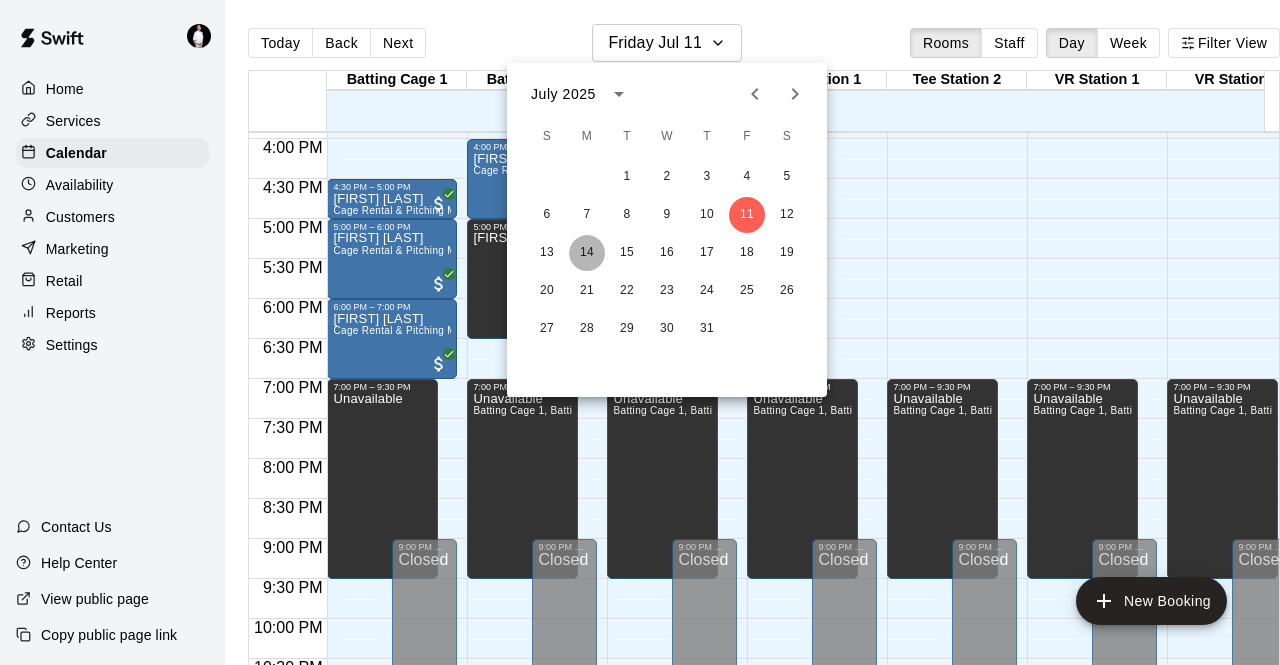 click on "14" at bounding box center [587, 253] 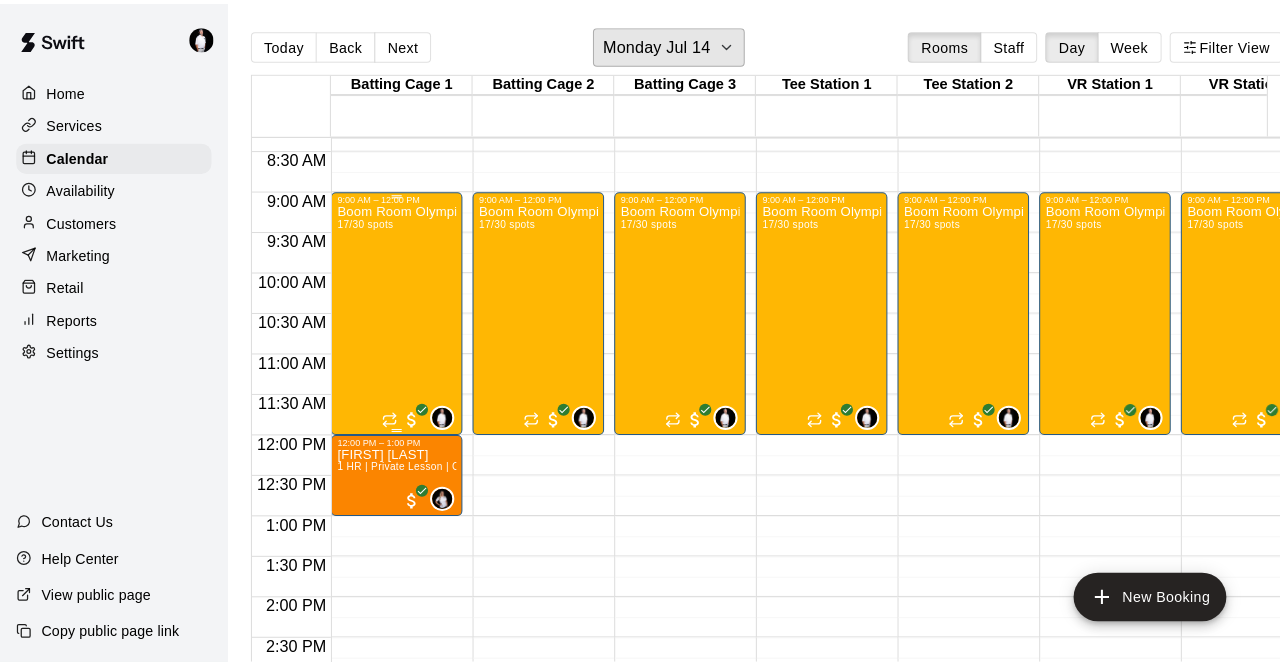scroll, scrollTop: 666, scrollLeft: 0, axis: vertical 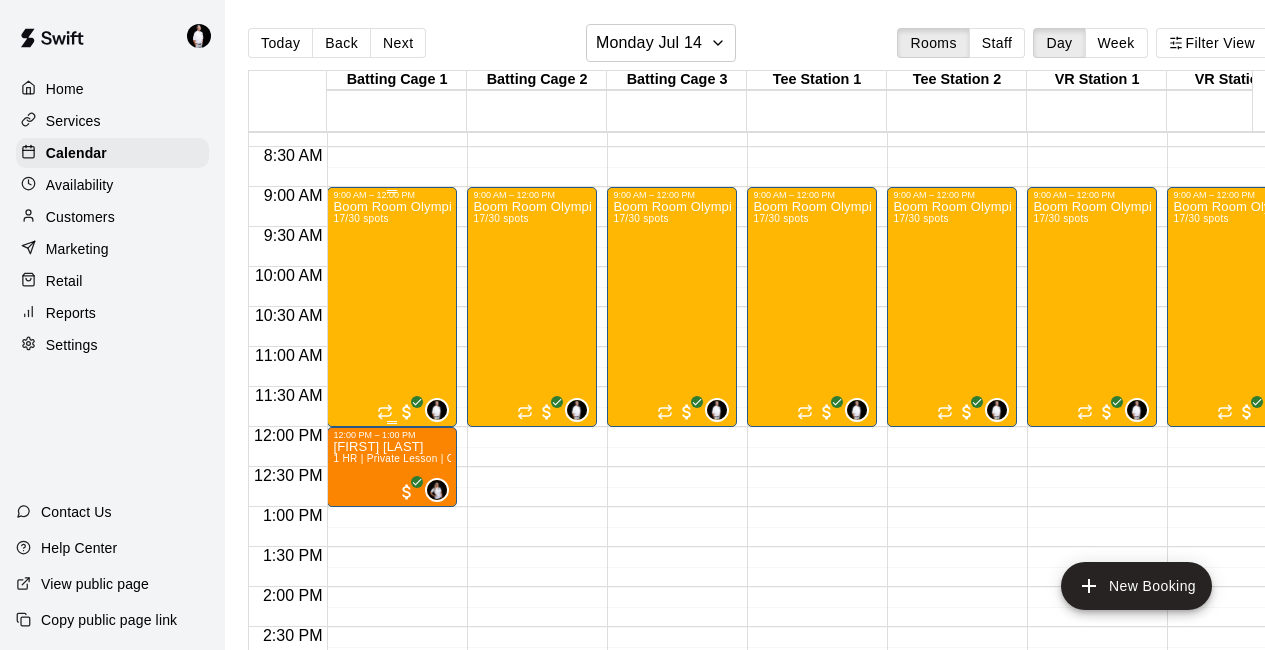 click on "Boom Room Olympic Kids Camp | Week of July 14 | Ages 6 to 11 17/30 spots" at bounding box center (392, 525) 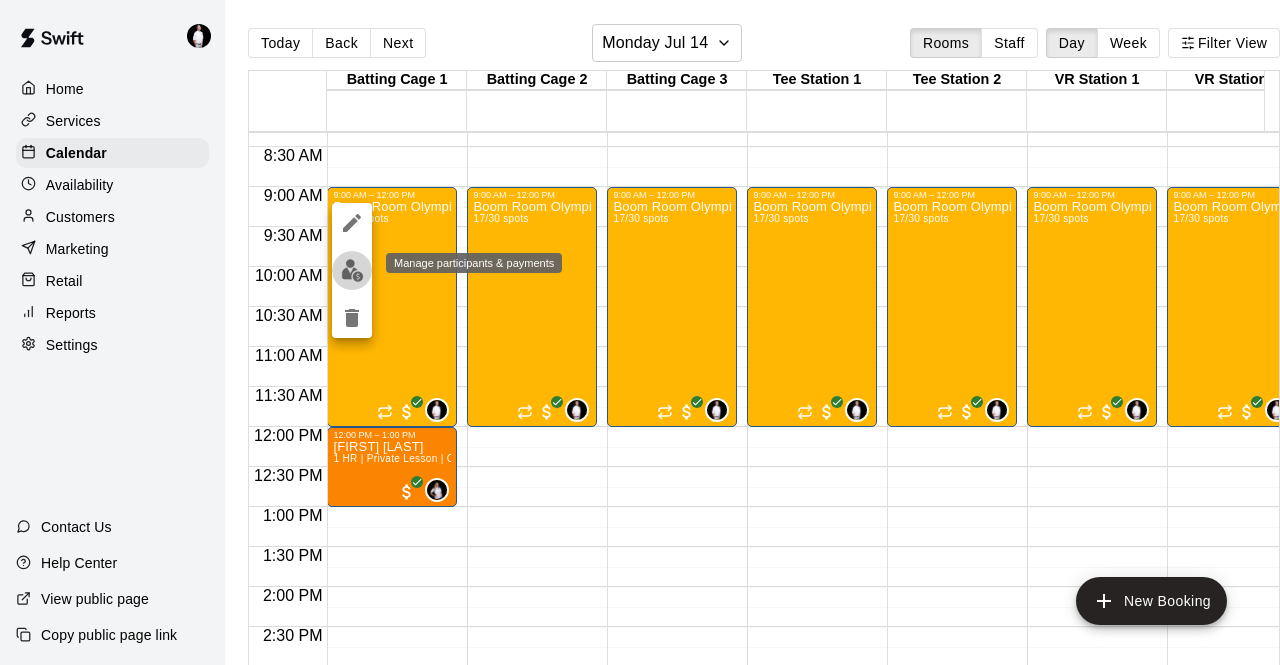 click at bounding box center [352, 270] 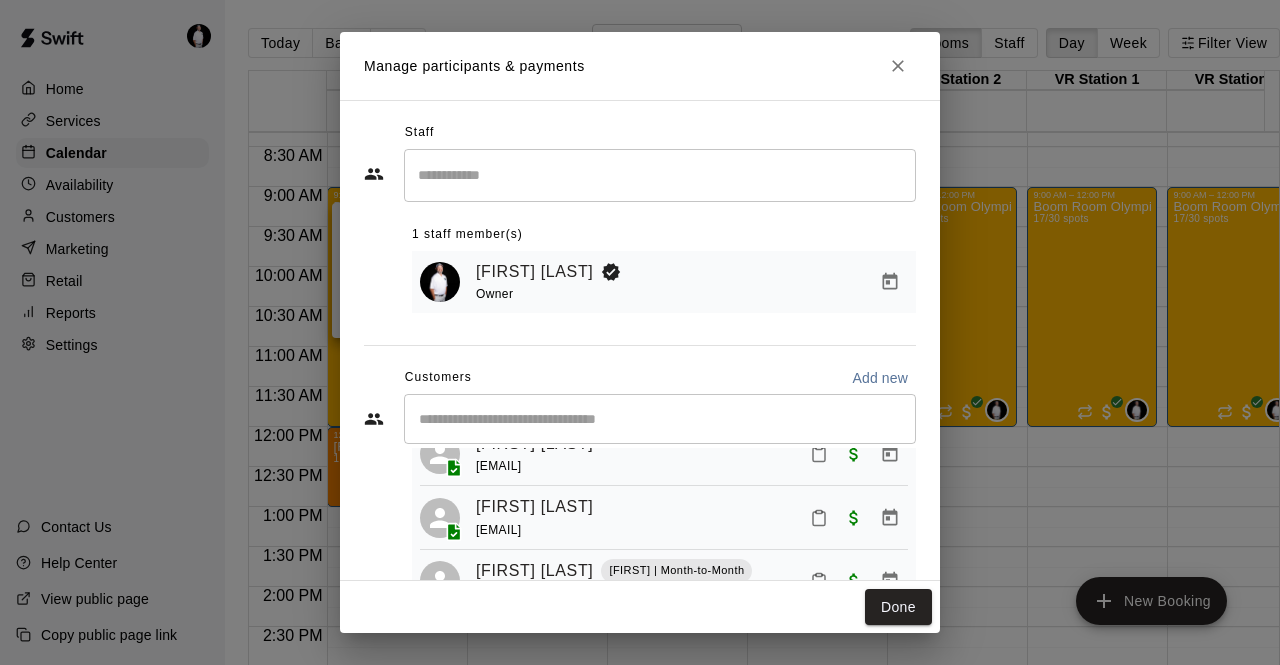 scroll, scrollTop: 141, scrollLeft: 0, axis: vertical 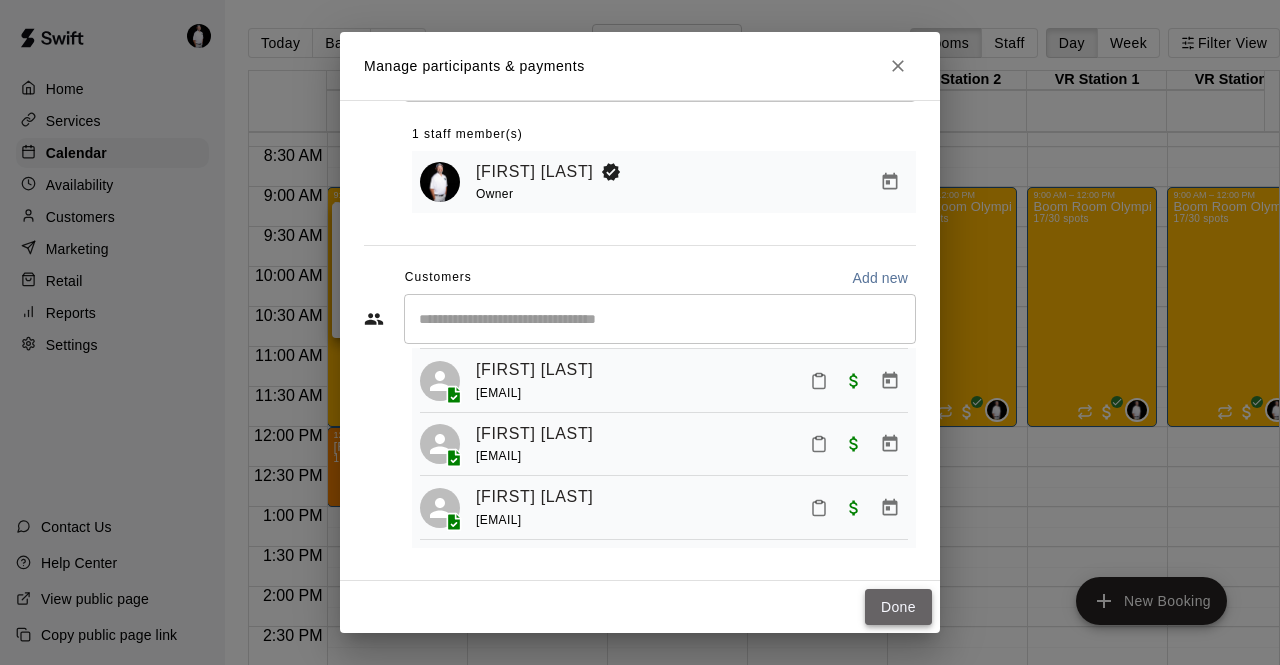 click on "Done" at bounding box center [898, 607] 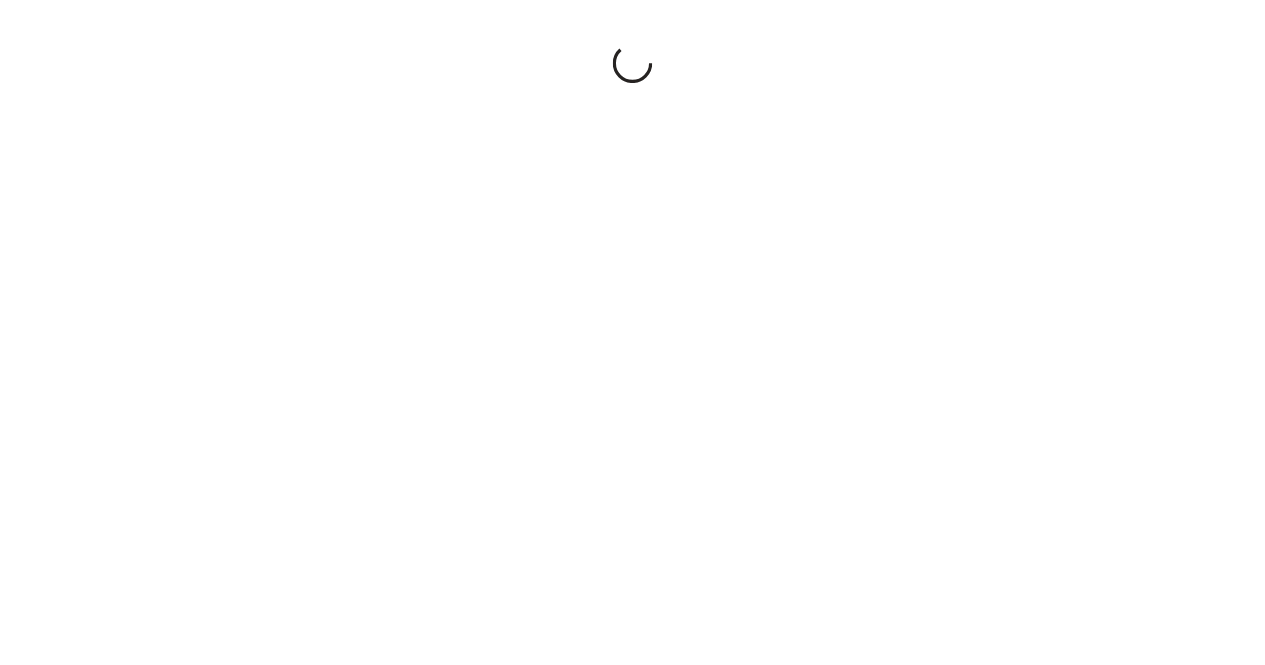 scroll, scrollTop: 0, scrollLeft: 0, axis: both 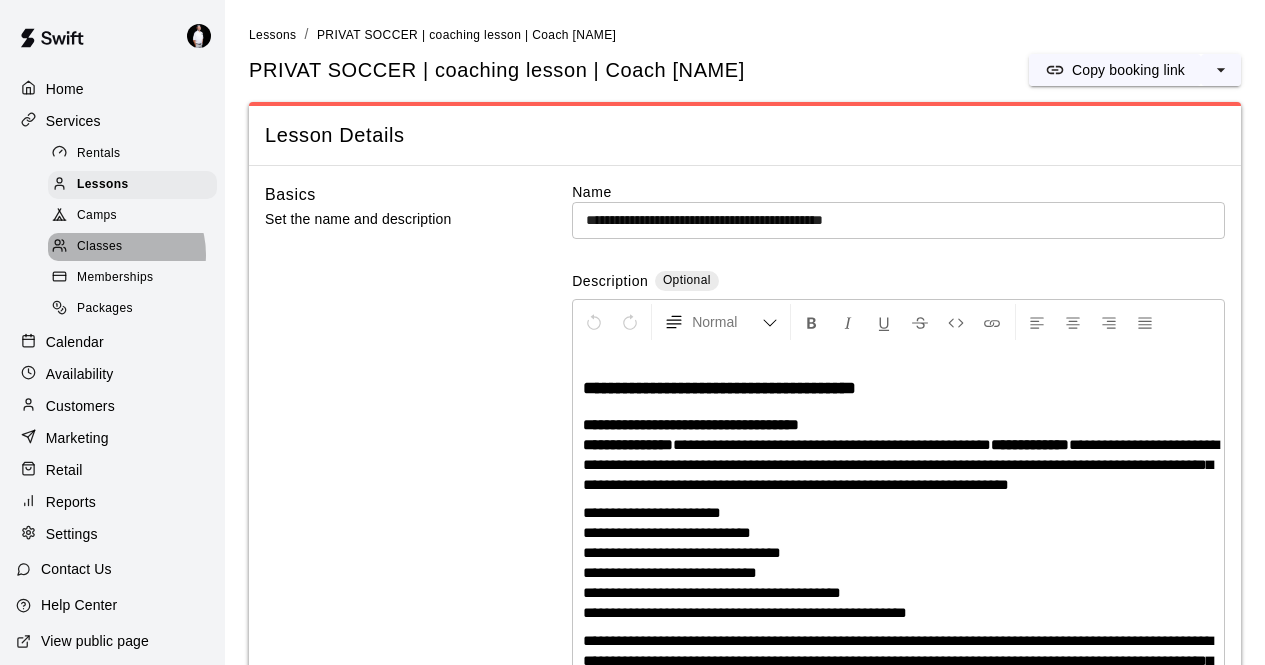 click on "Classes" at bounding box center (99, 247) 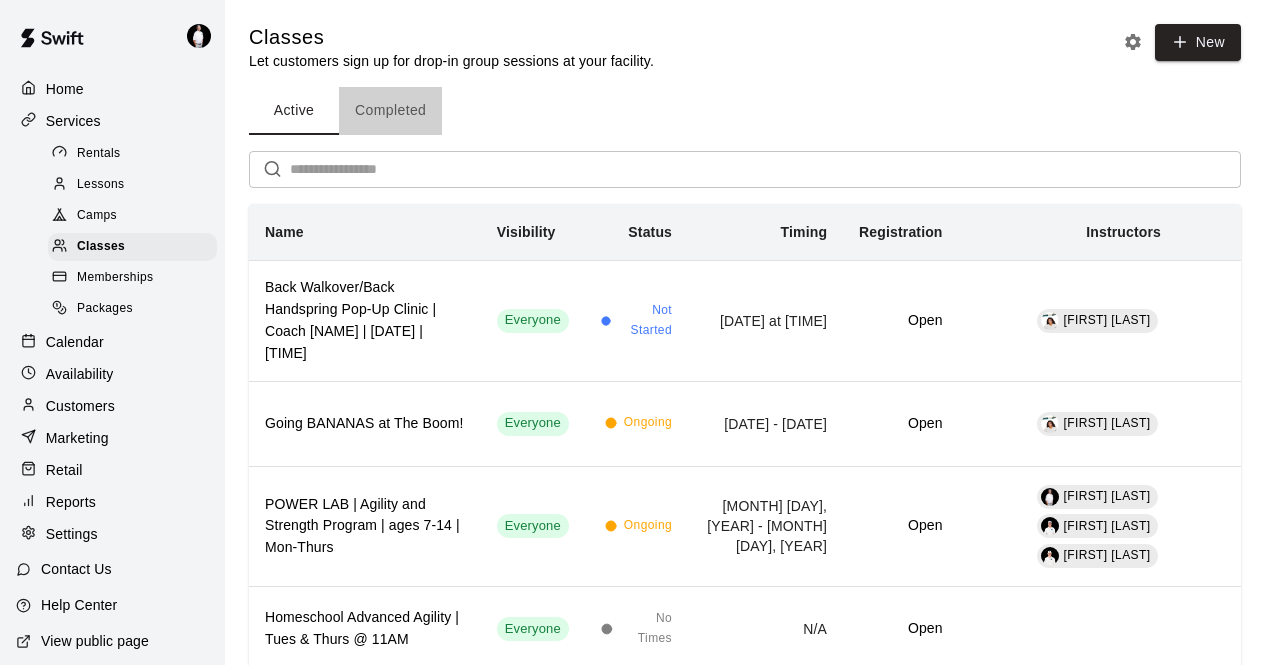 click on "Completed" at bounding box center [390, 111] 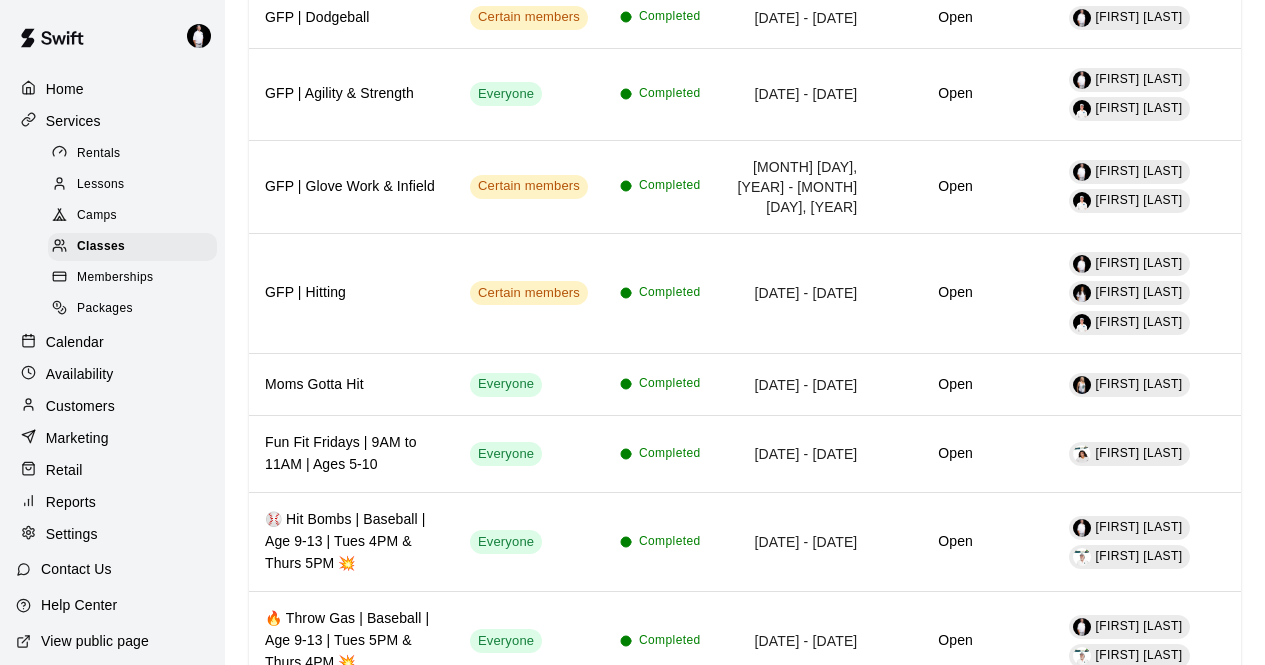 scroll, scrollTop: 628, scrollLeft: 0, axis: vertical 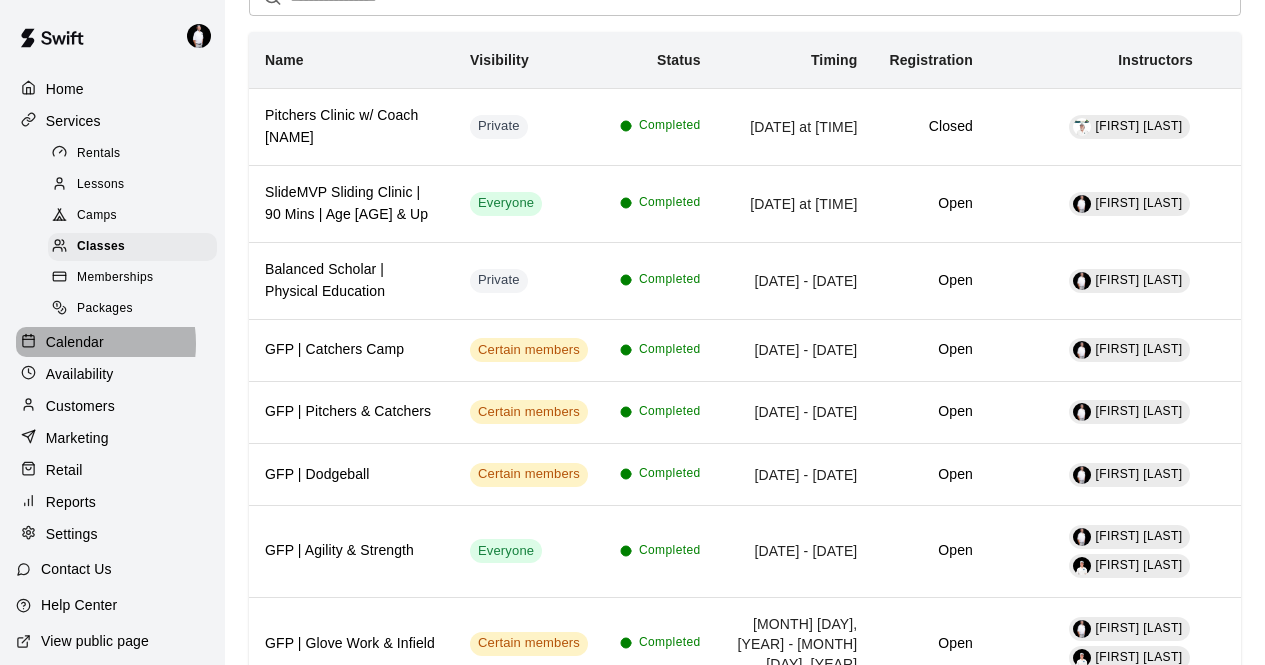 click on "Calendar" at bounding box center (75, 342) 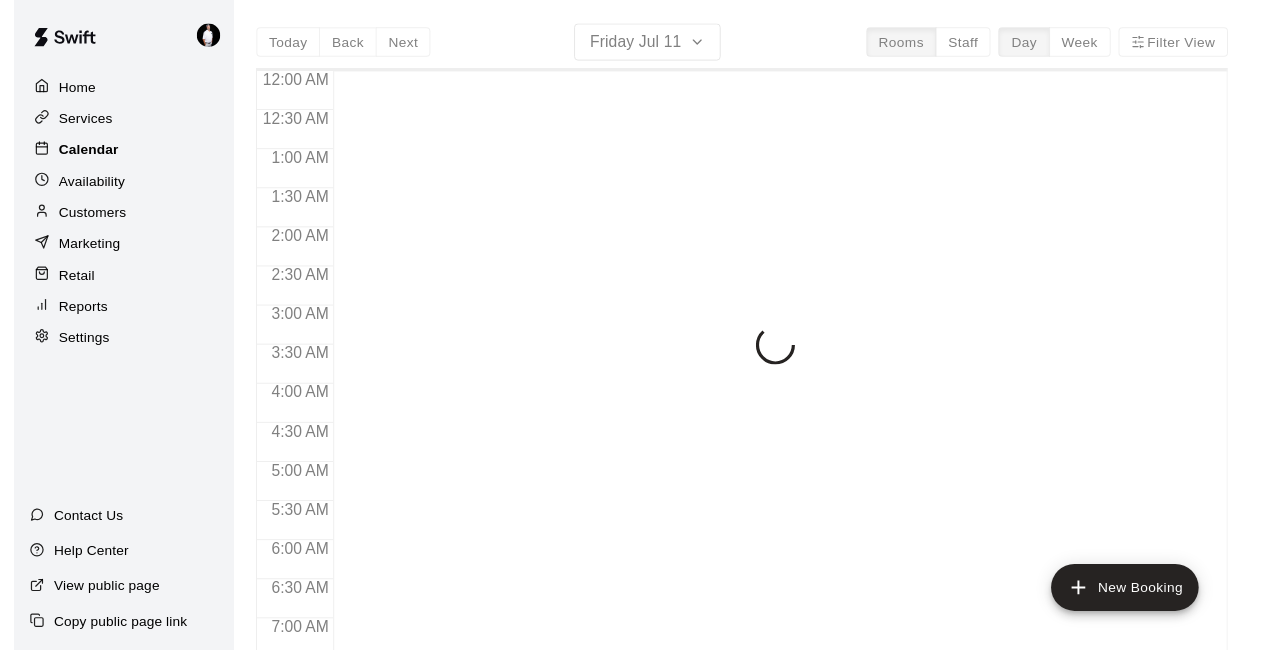 scroll, scrollTop: 1167, scrollLeft: 0, axis: vertical 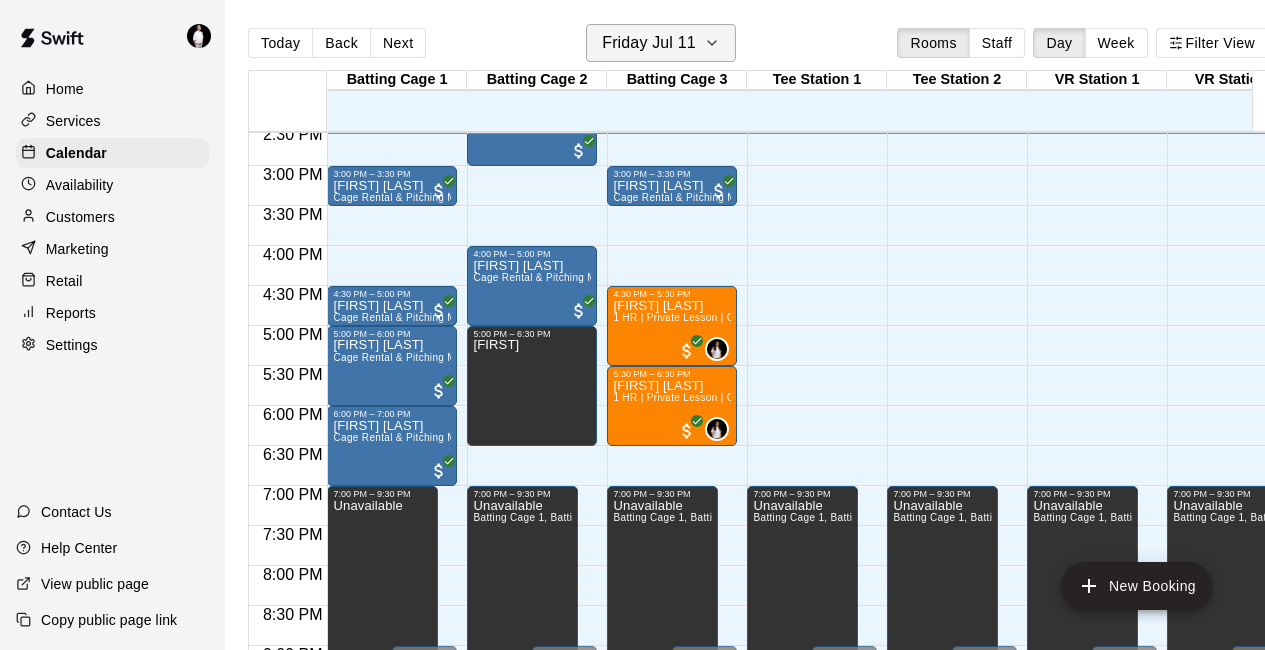 click 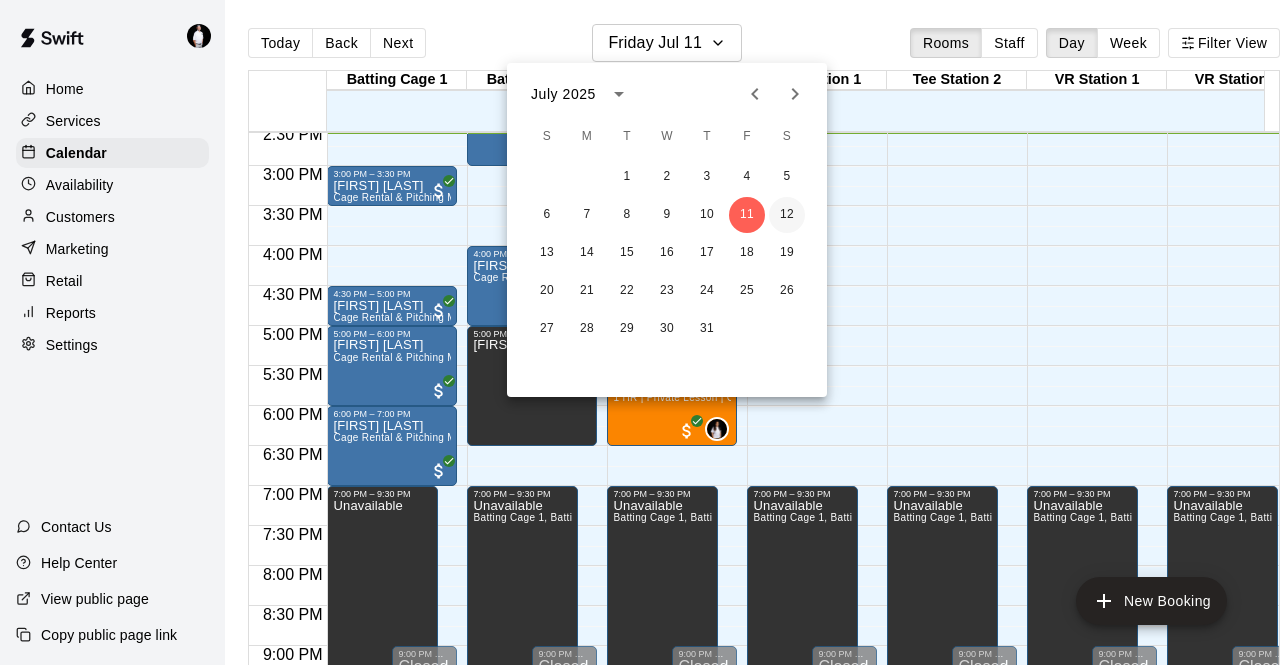 click on "12" at bounding box center (787, 215) 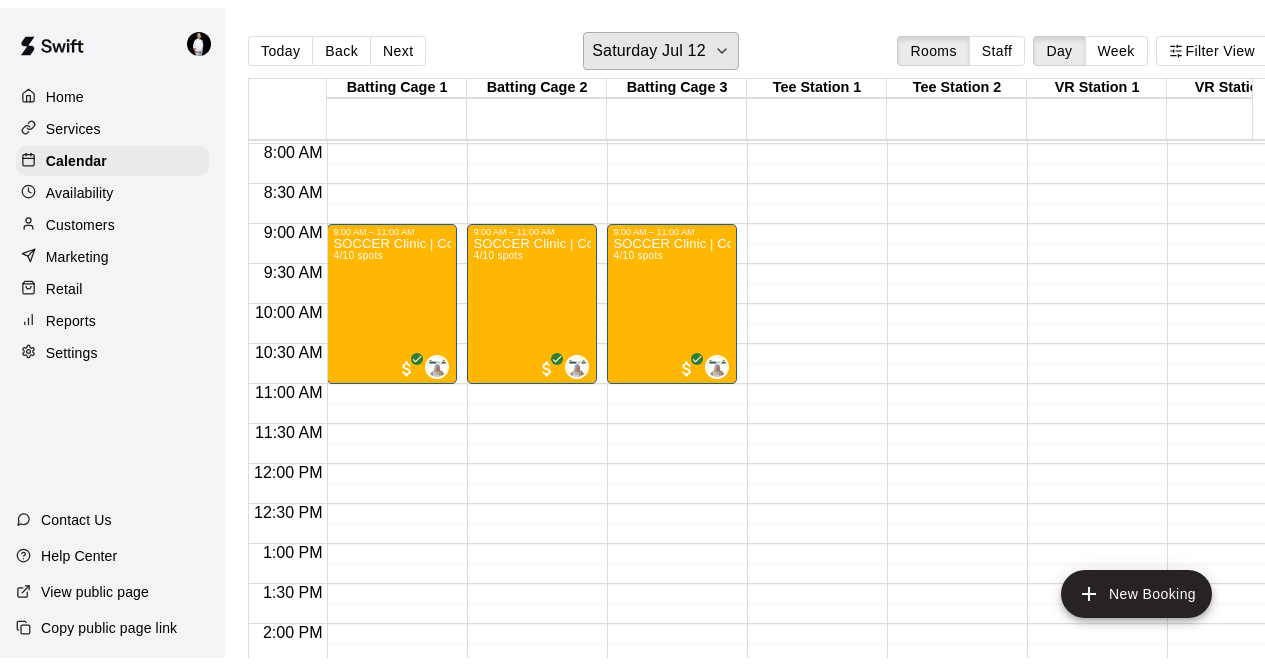 scroll, scrollTop: 459, scrollLeft: 0, axis: vertical 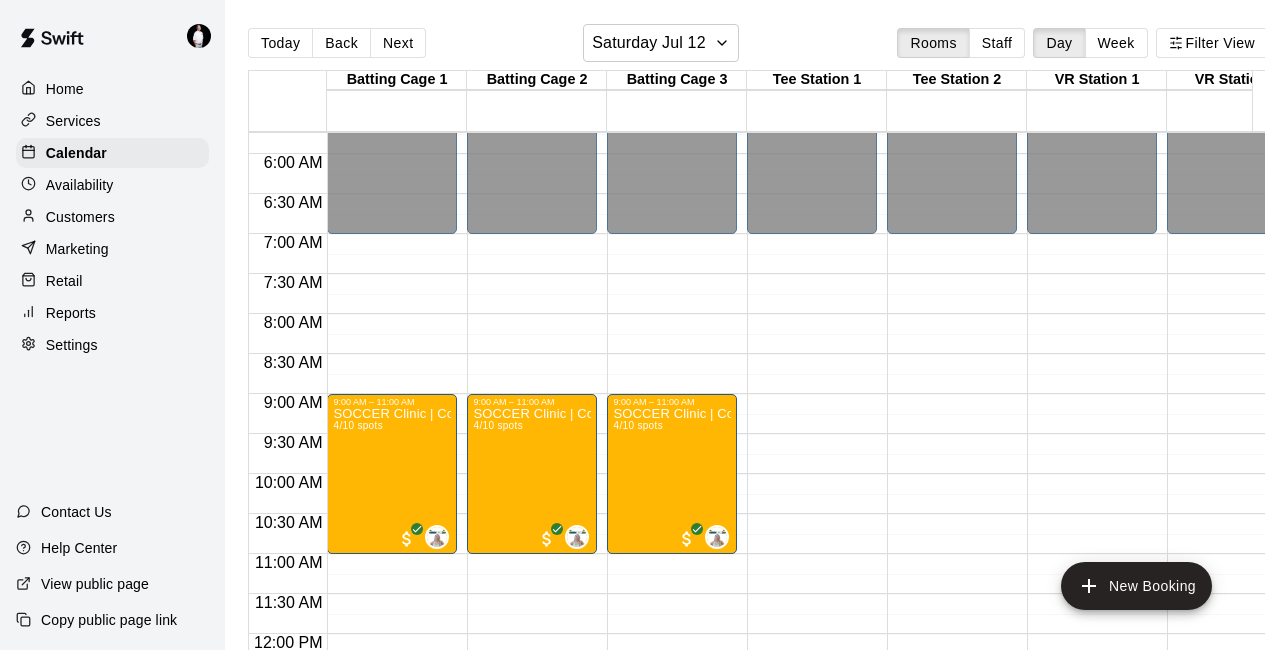 click on "Customers" at bounding box center [80, 217] 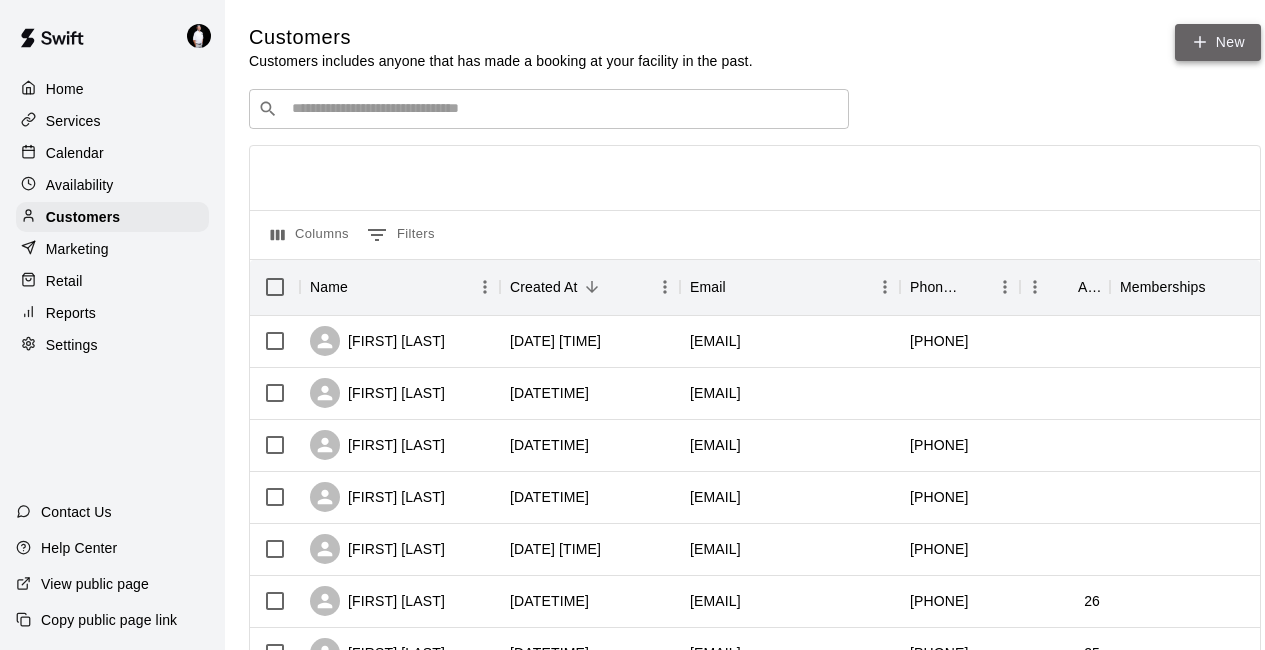 click on "New" at bounding box center (1218, 42) 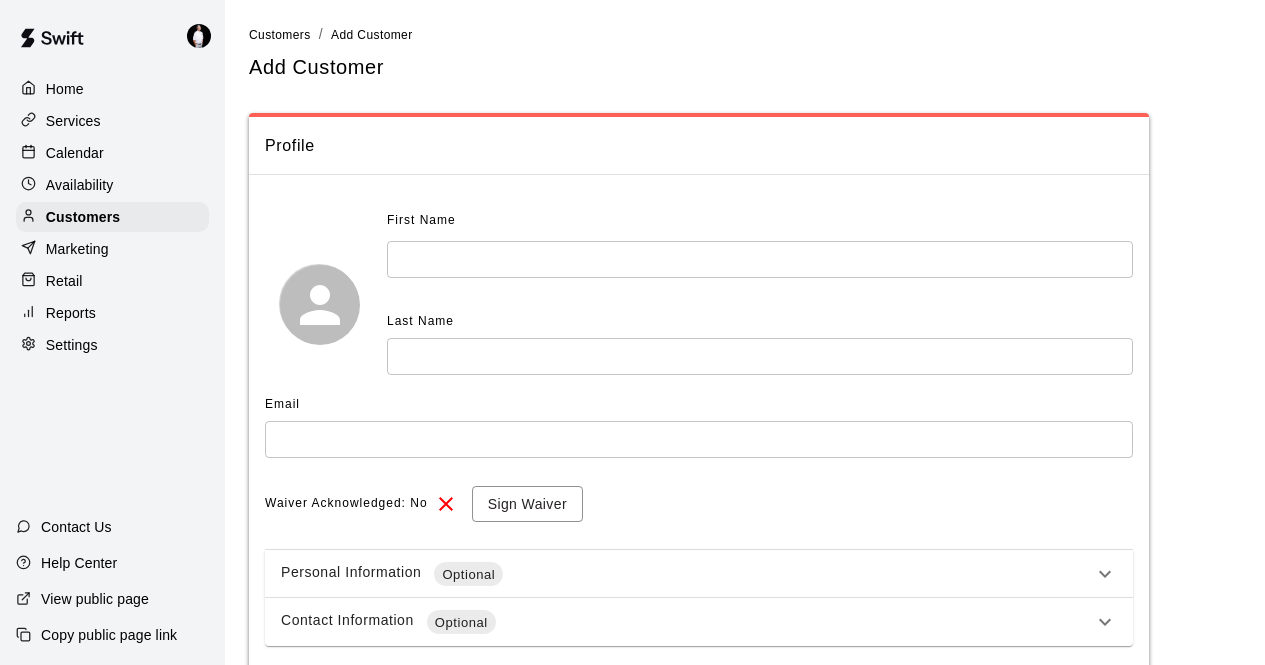 click at bounding box center [760, 259] 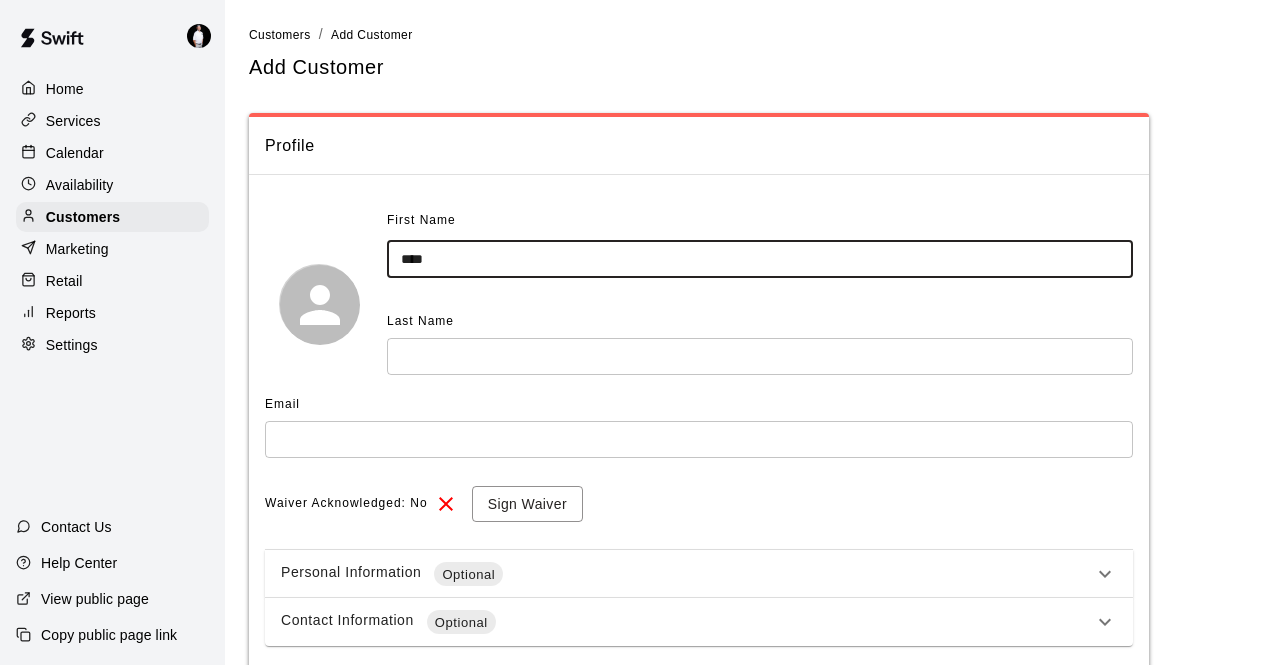 type on "****" 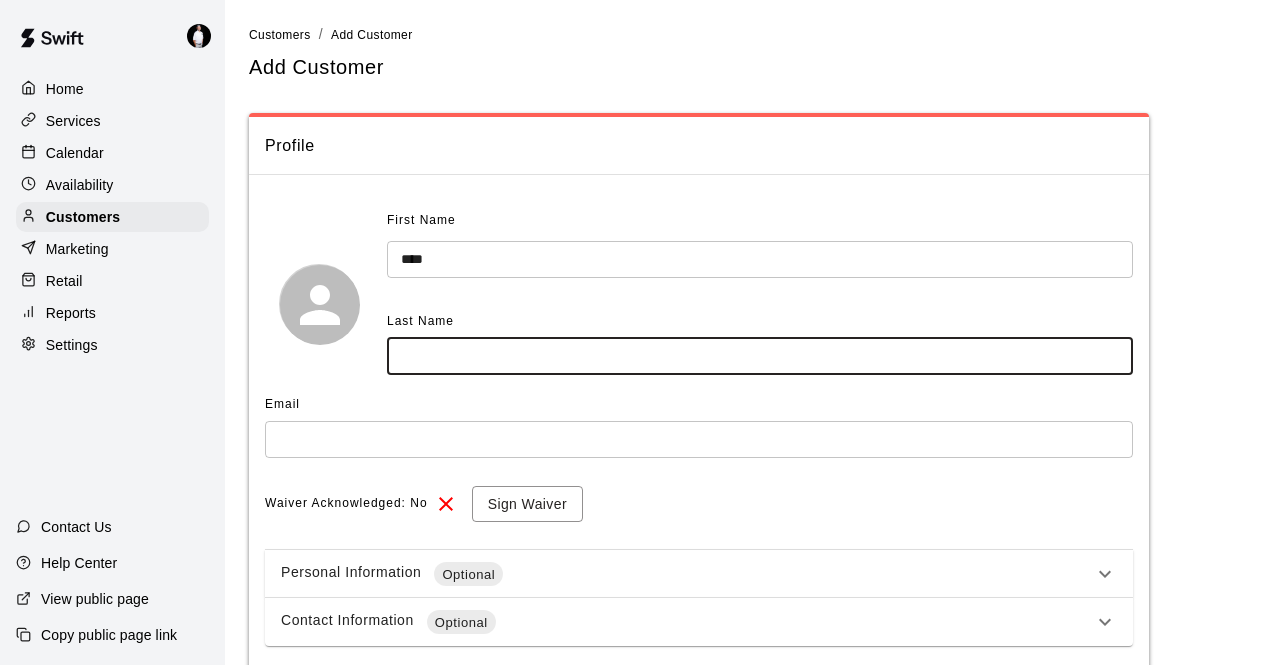click at bounding box center (760, 356) 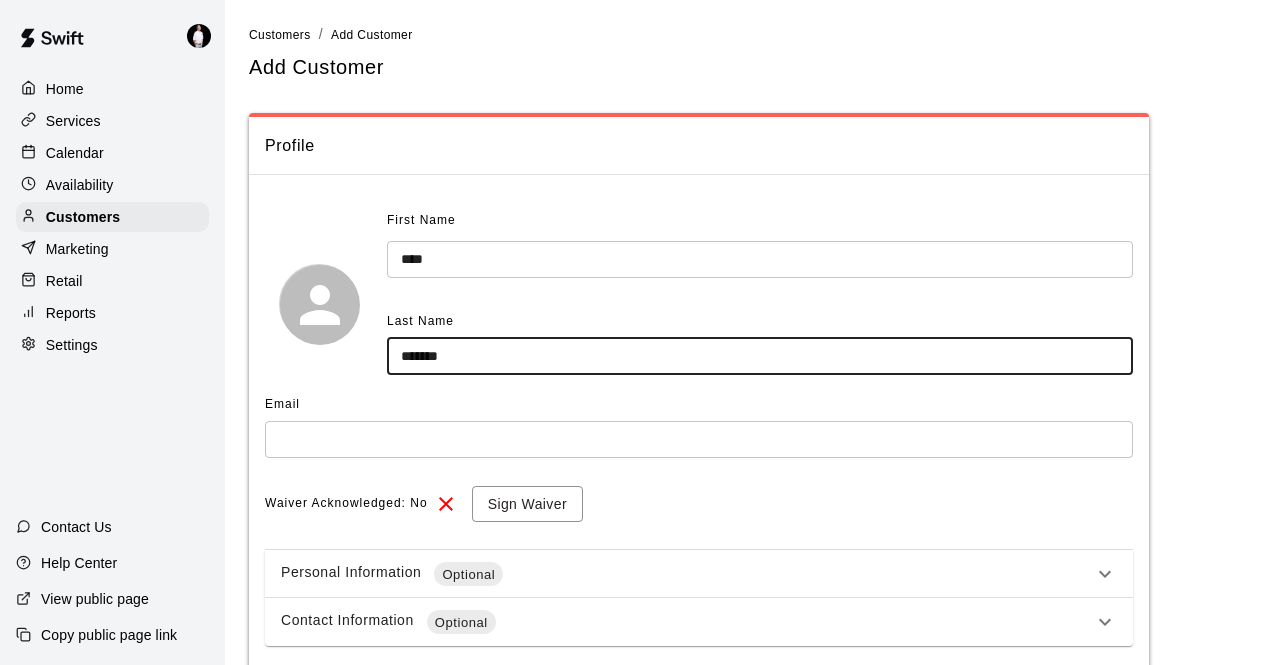 type on "*******" 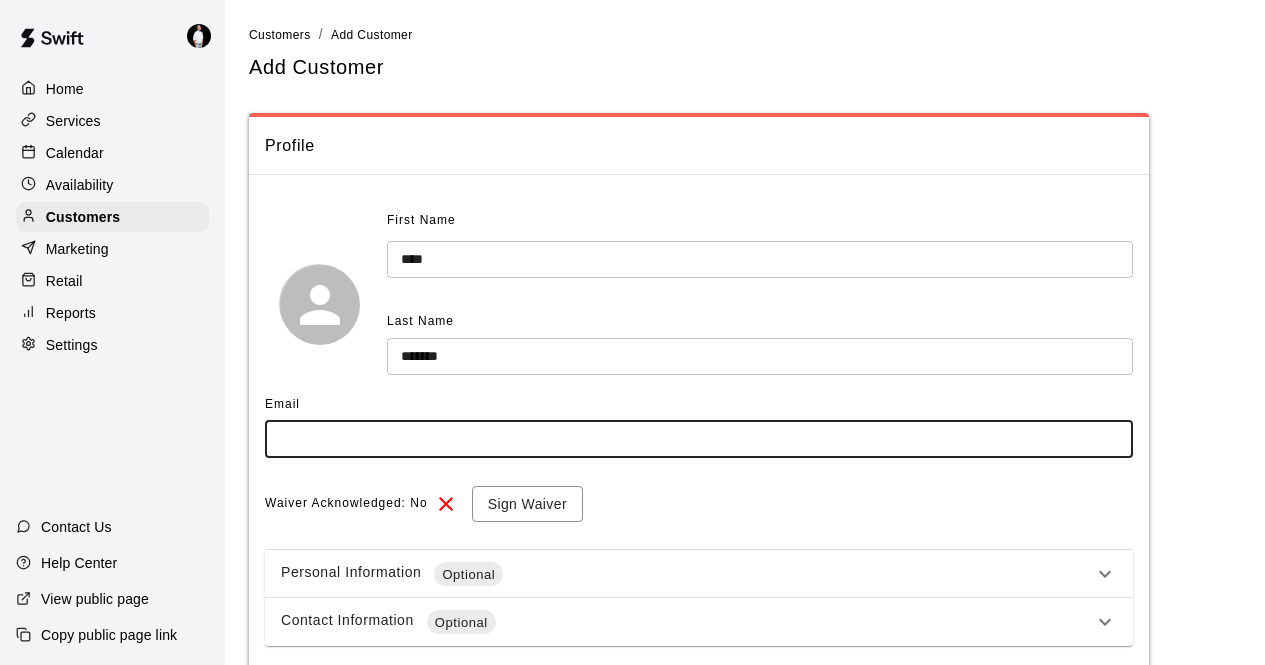 click at bounding box center [699, 439] 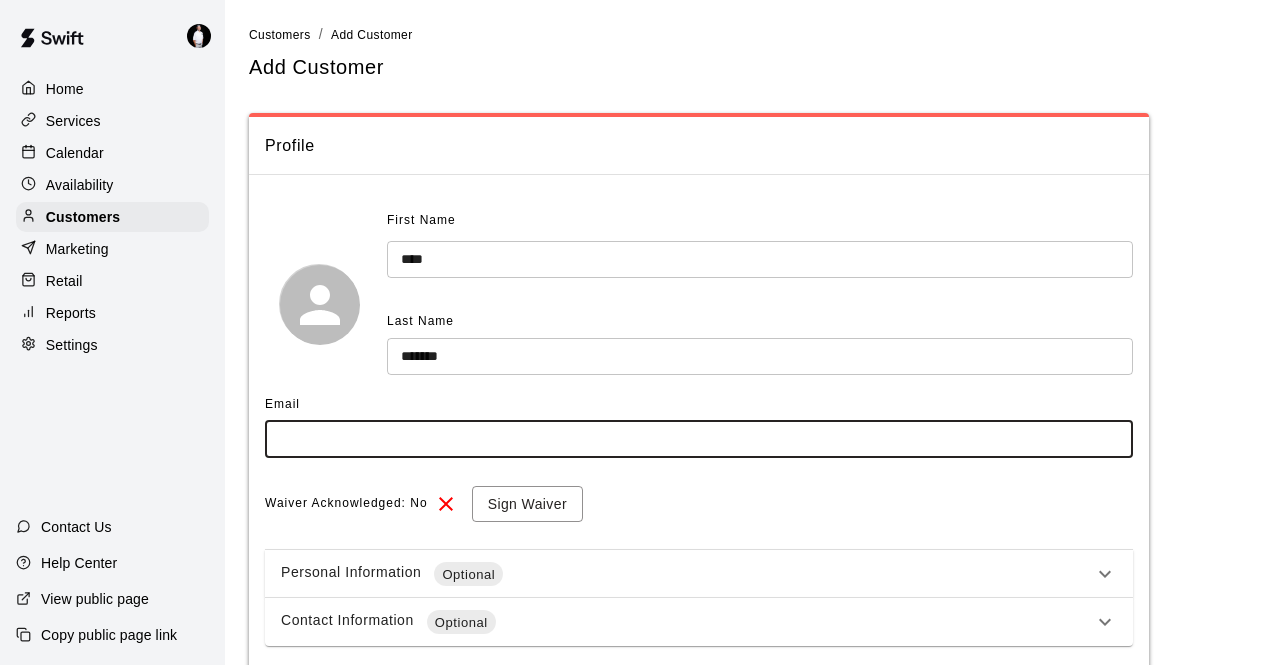 click at bounding box center (699, 439) 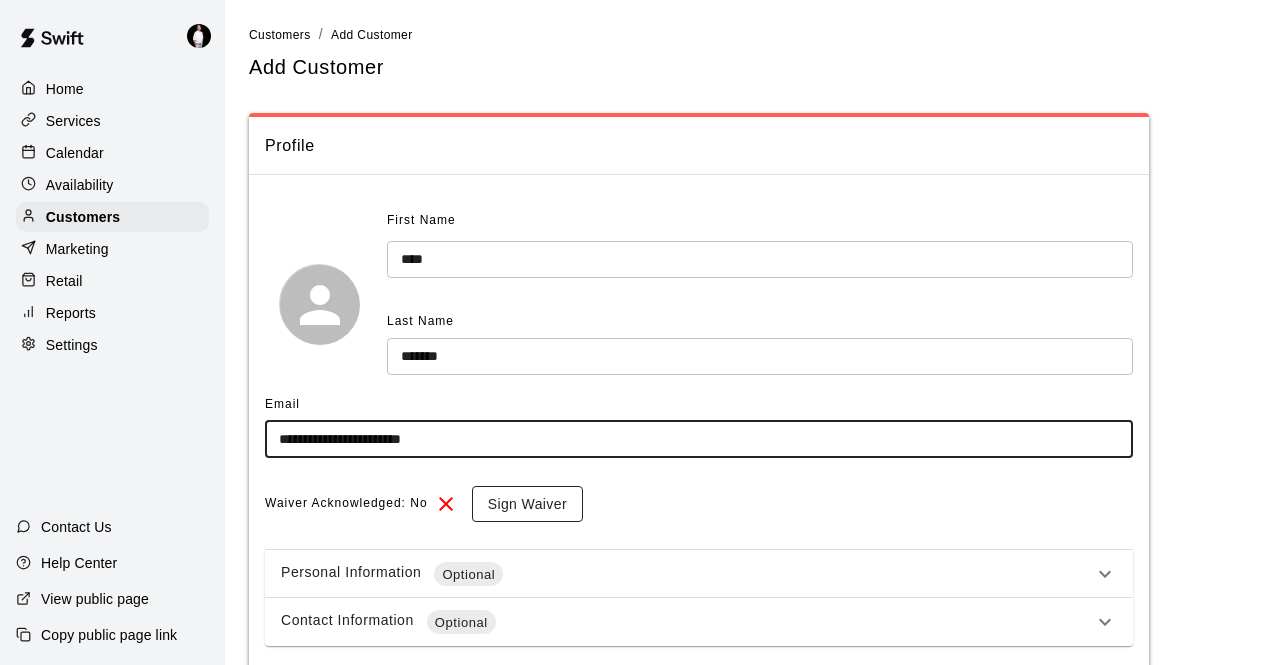 type on "**********" 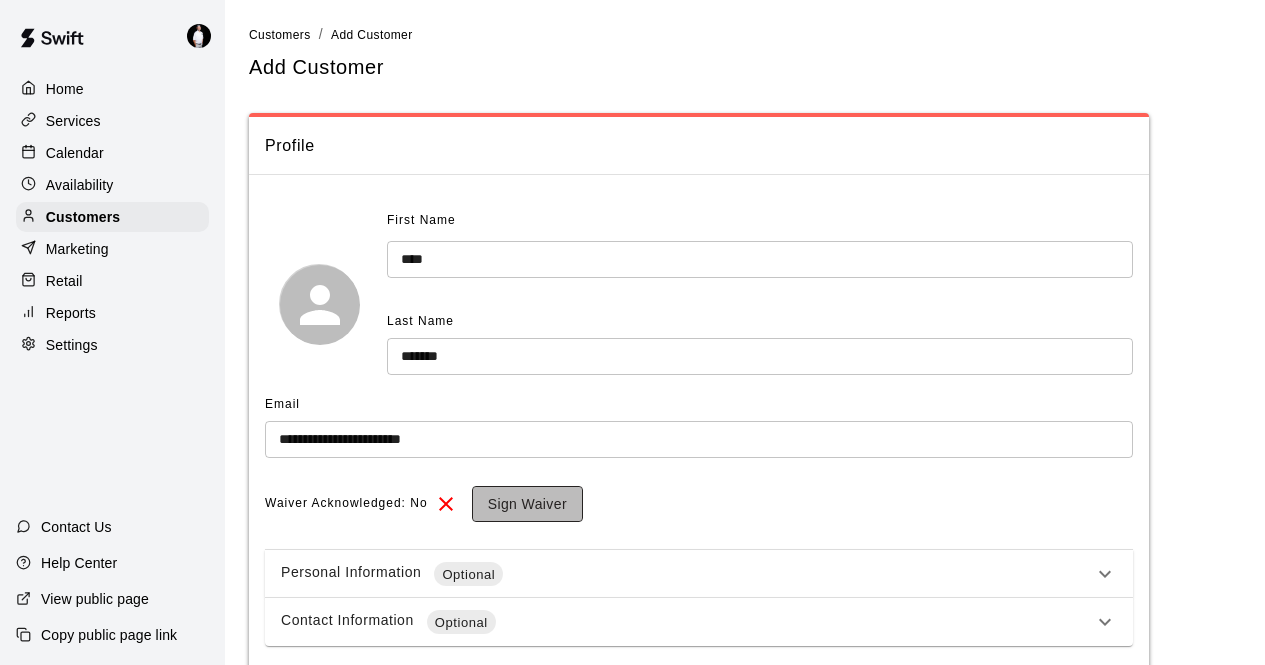 click on "Sign Waiver" at bounding box center [527, 504] 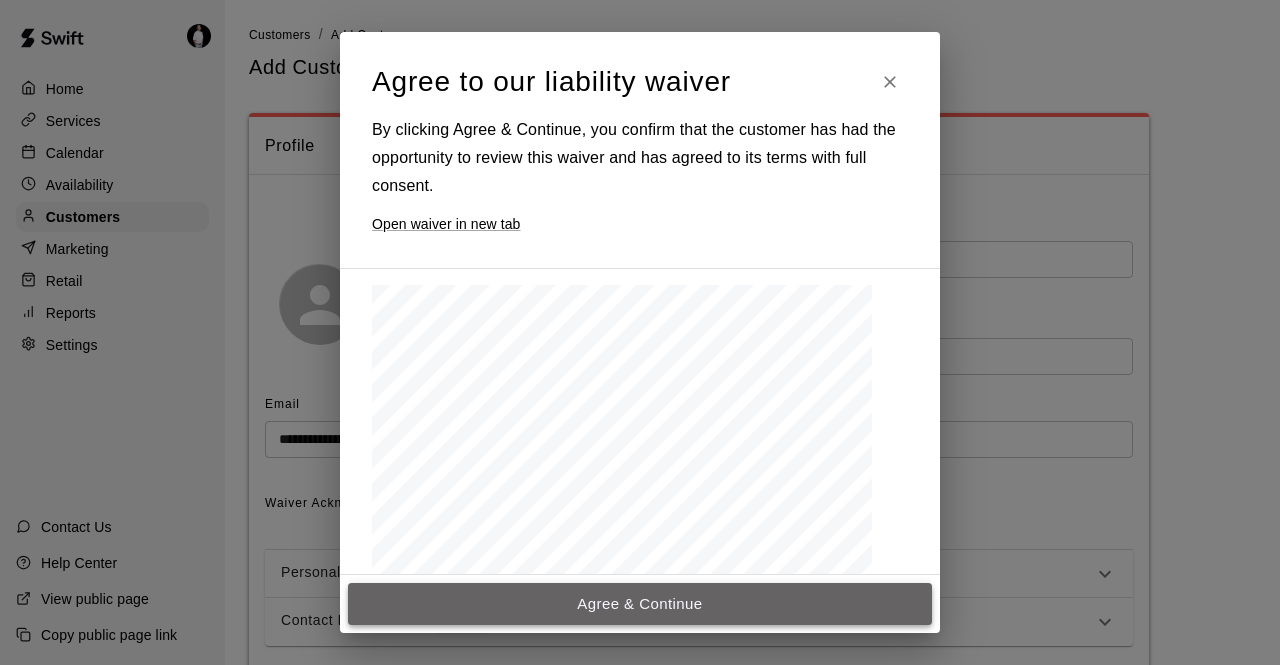 click on "Agree & Continue" at bounding box center (640, 604) 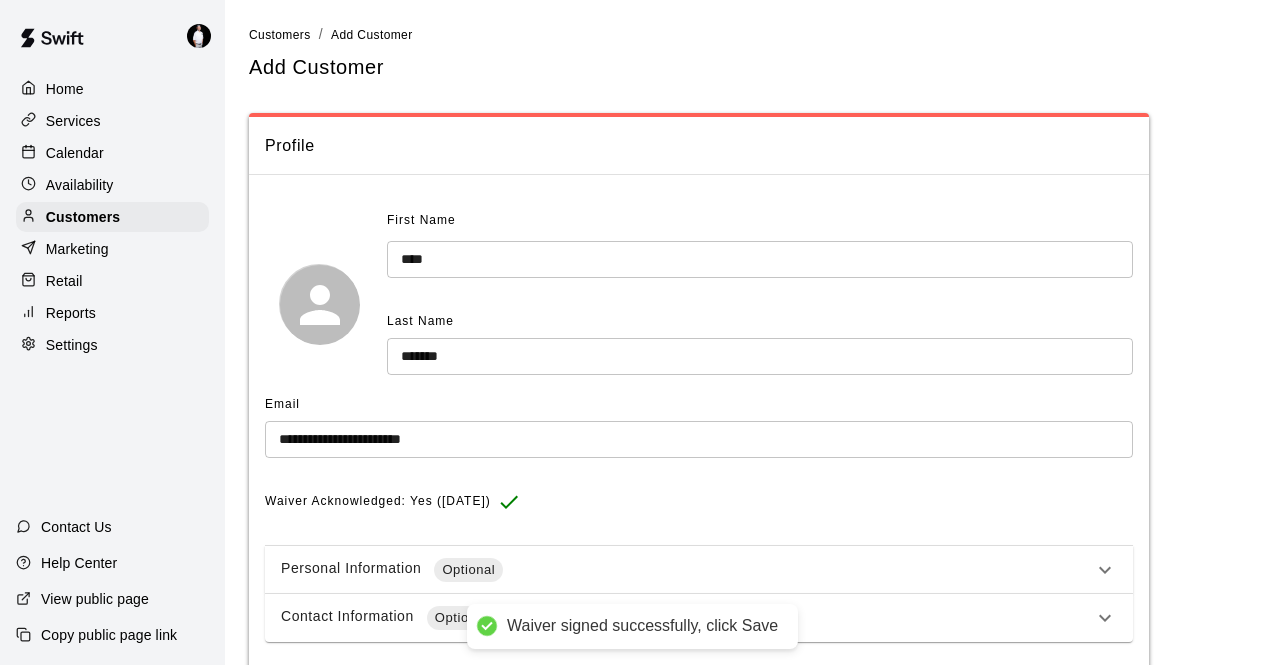 scroll, scrollTop: 94, scrollLeft: 0, axis: vertical 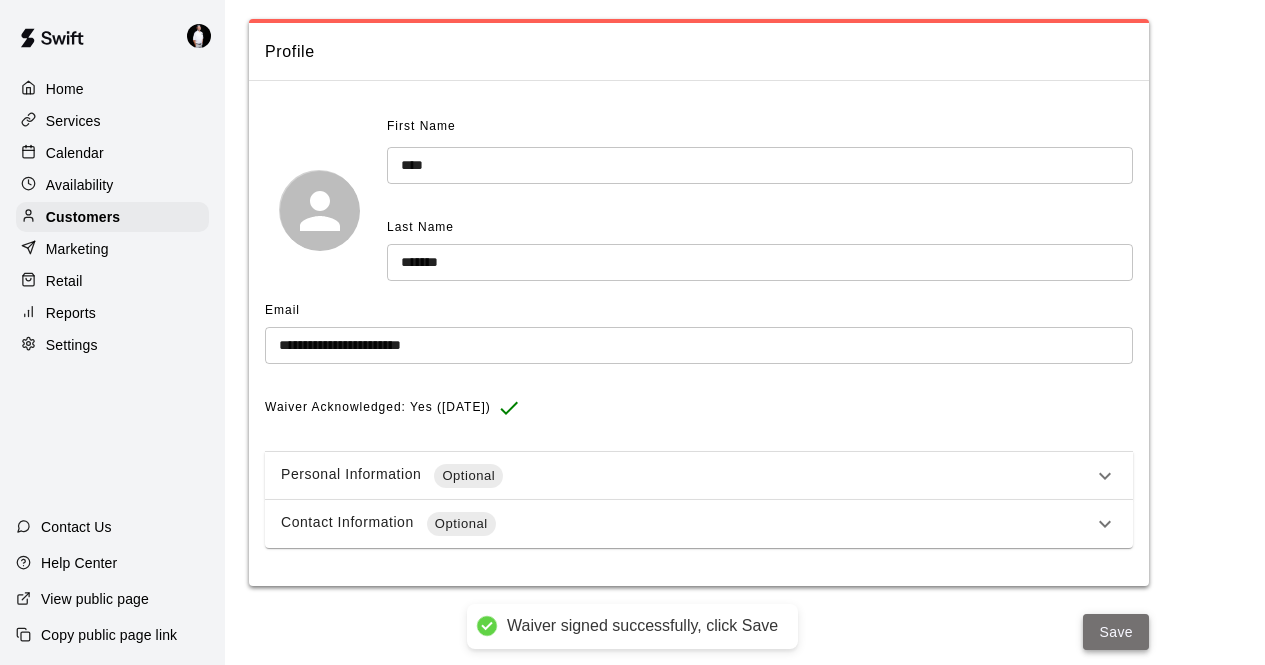 click on "Save" at bounding box center (1116, 632) 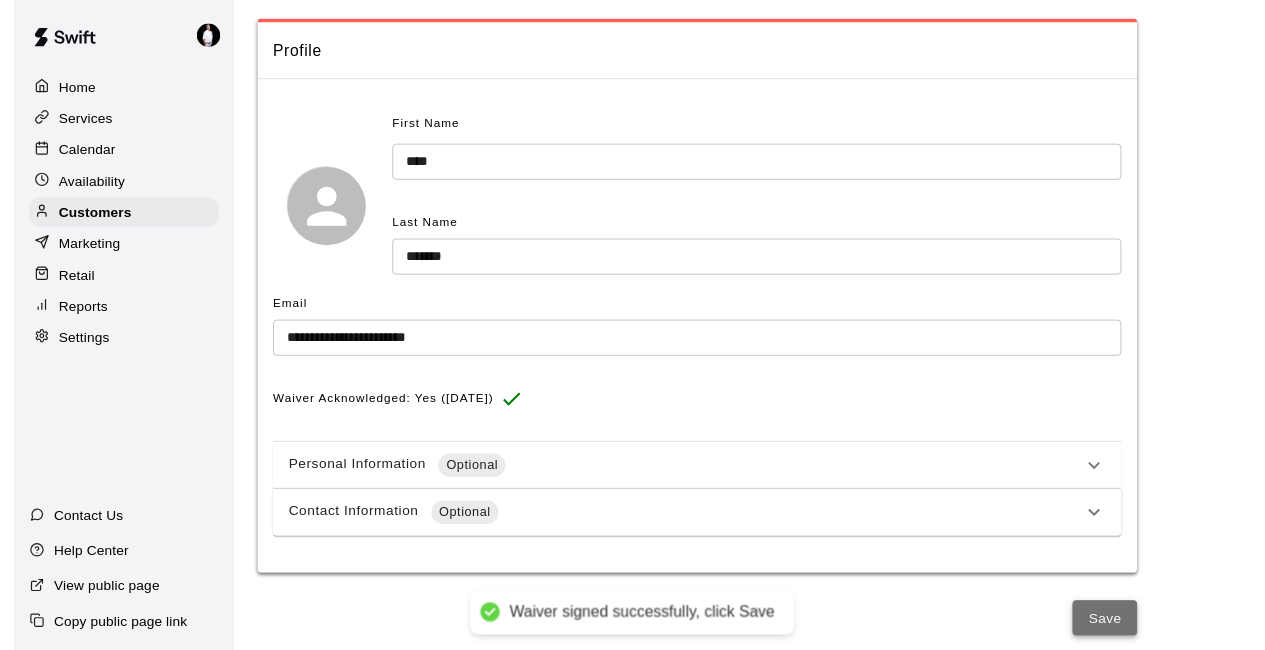 scroll, scrollTop: 0, scrollLeft: 0, axis: both 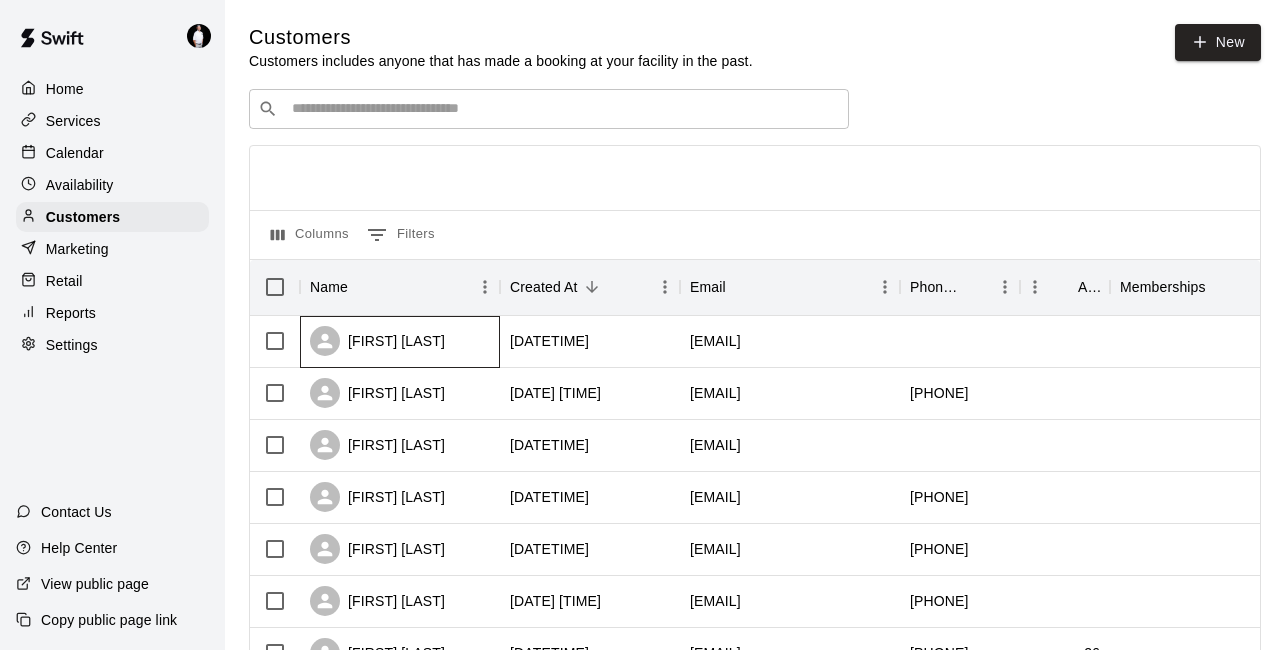 click on "[FIRST] [LAST]" at bounding box center [400, 342] 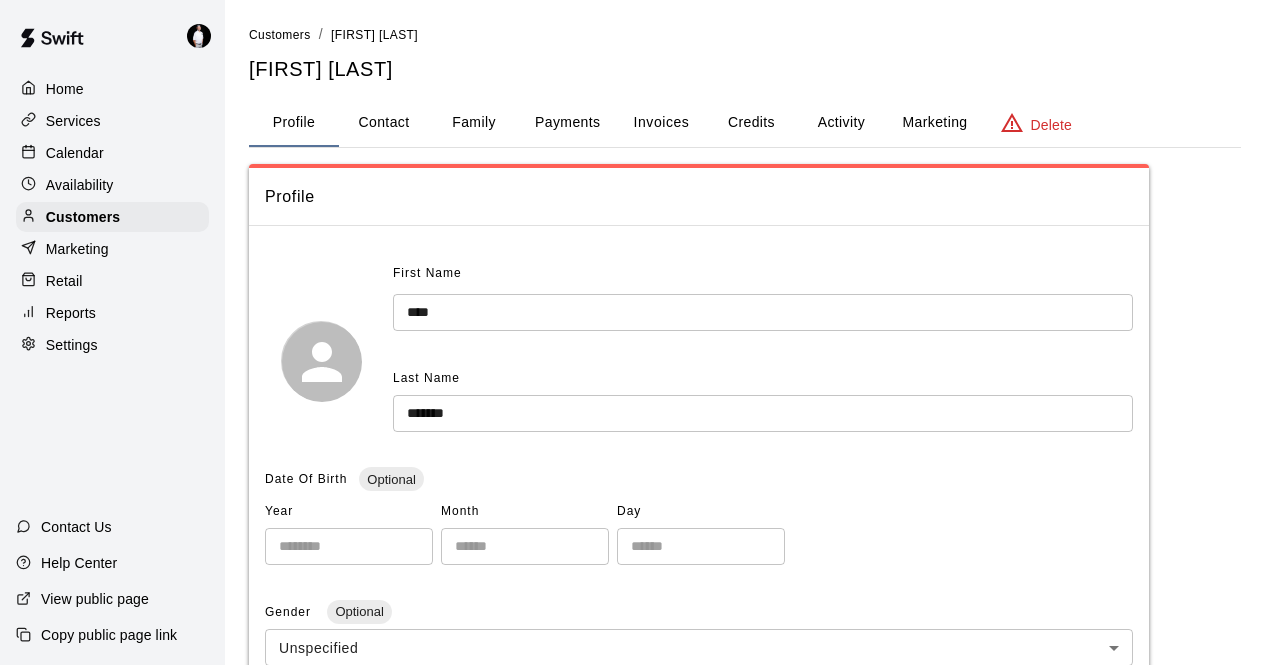 click on "Payments" at bounding box center (567, 123) 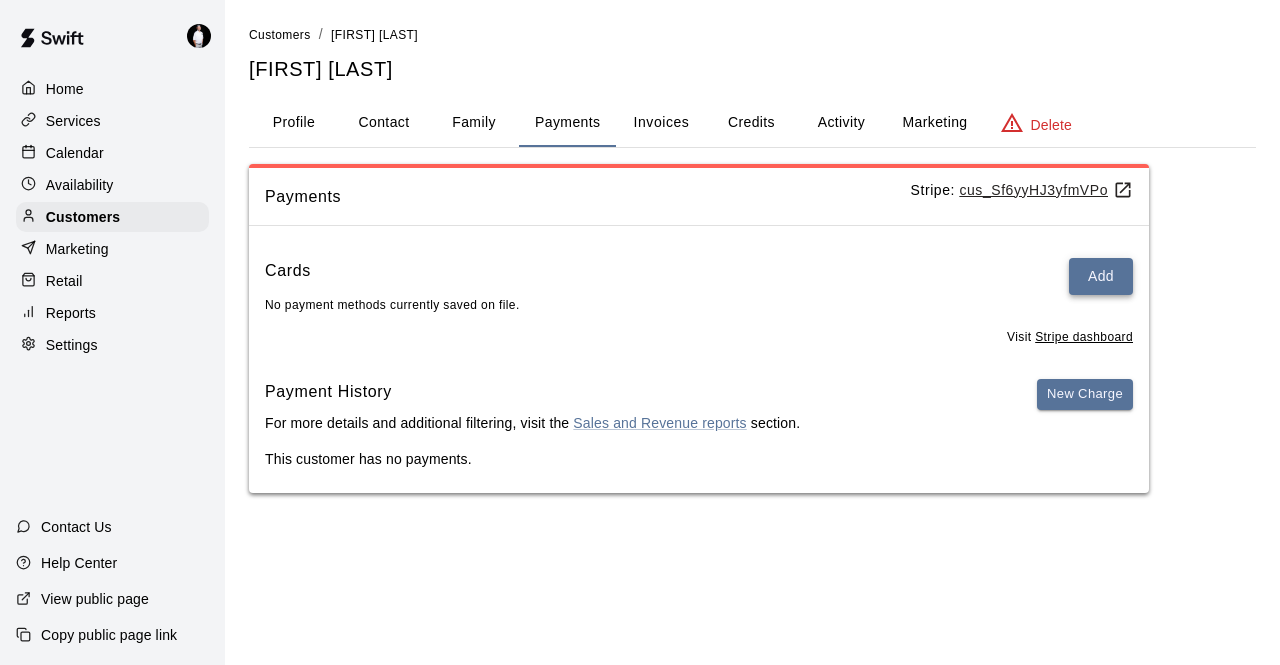 click on "Add" at bounding box center [1101, 276] 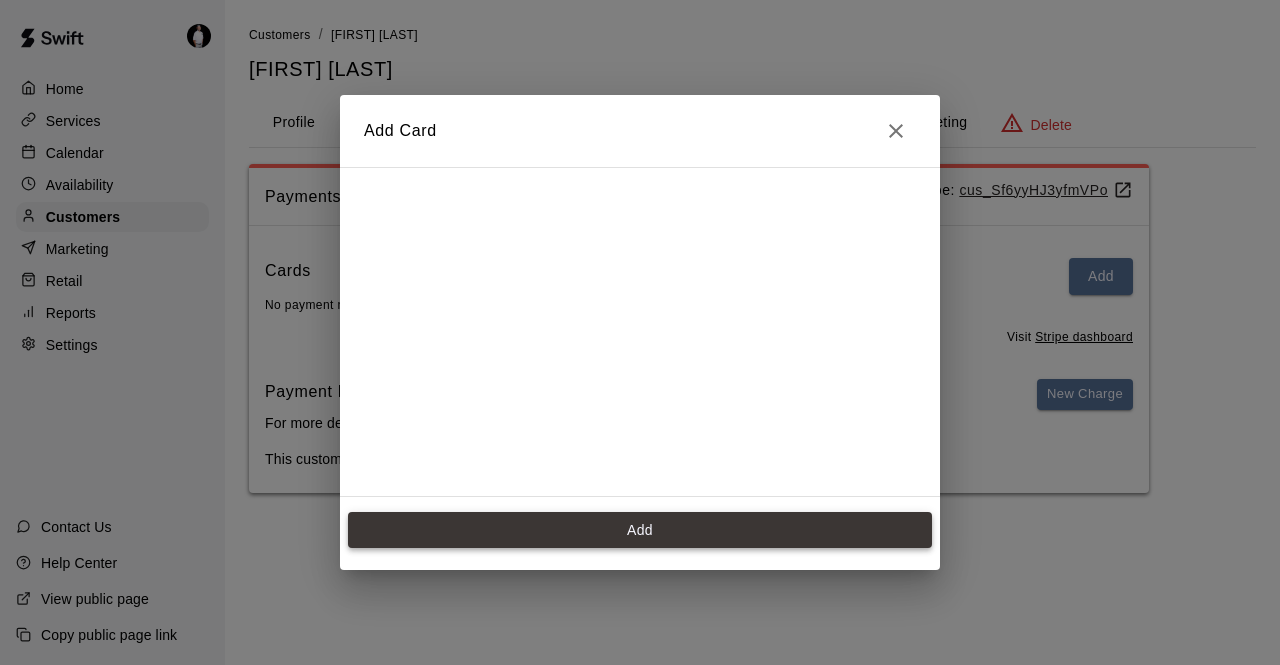 click on "Add" at bounding box center (640, 530) 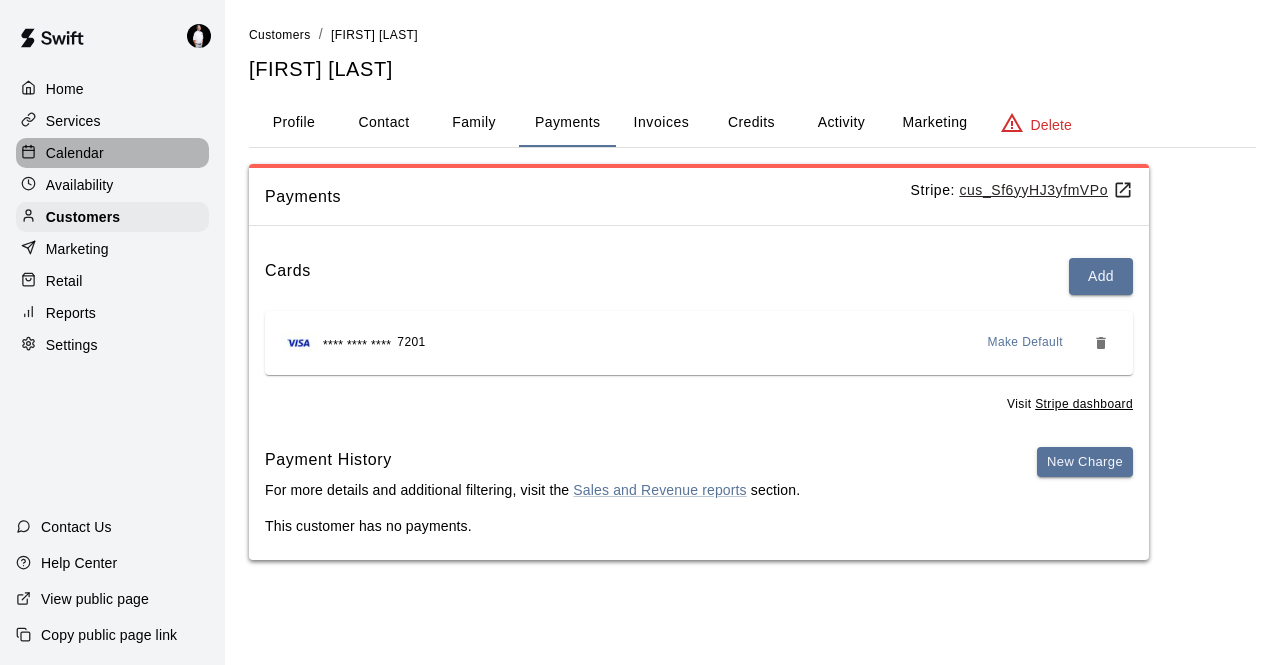 click on "Calendar" at bounding box center [112, 153] 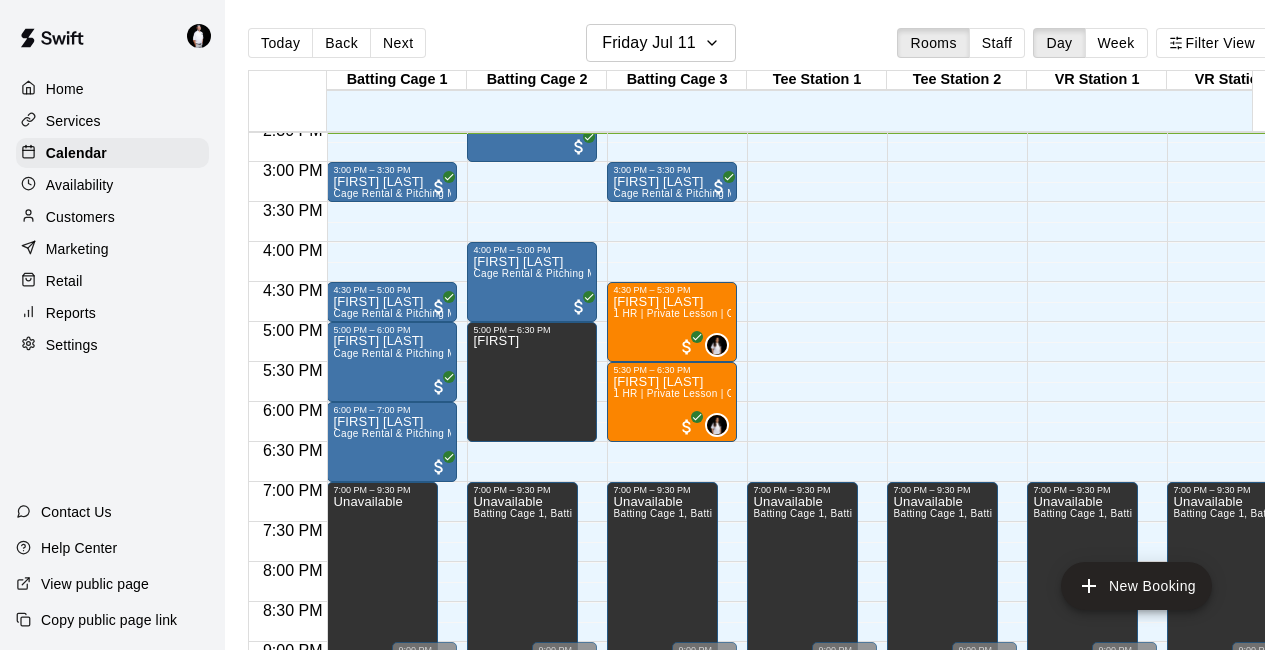 scroll, scrollTop: 1382, scrollLeft: 12, axis: both 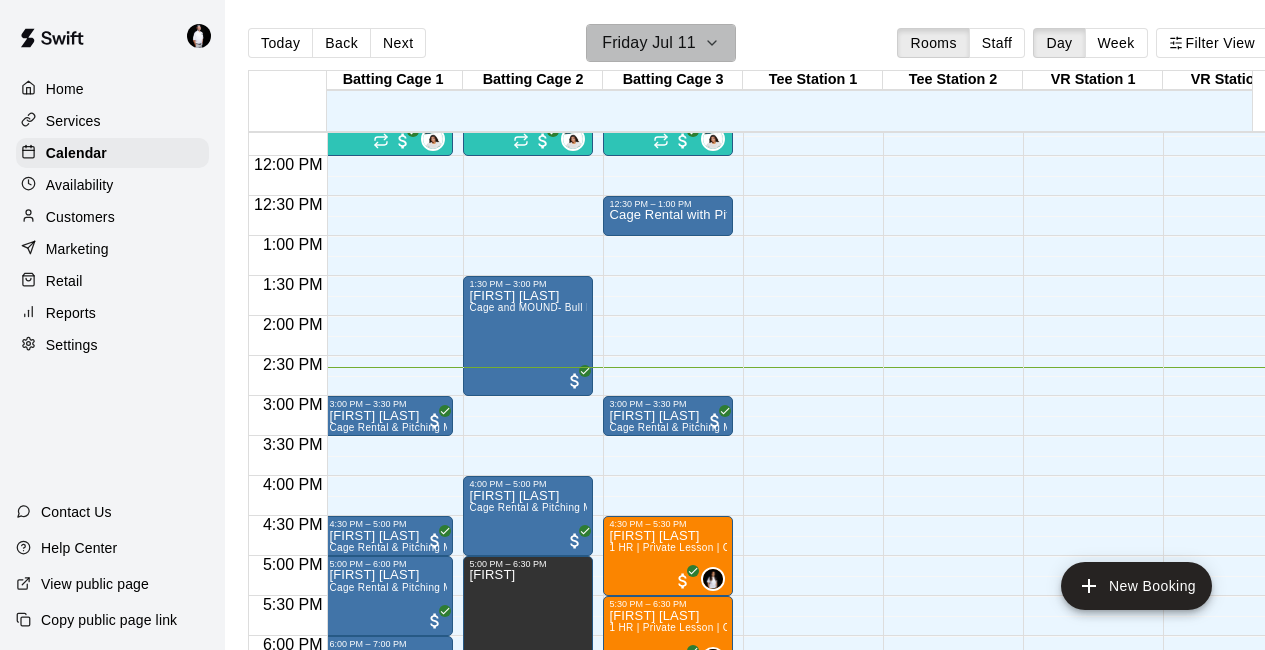 click 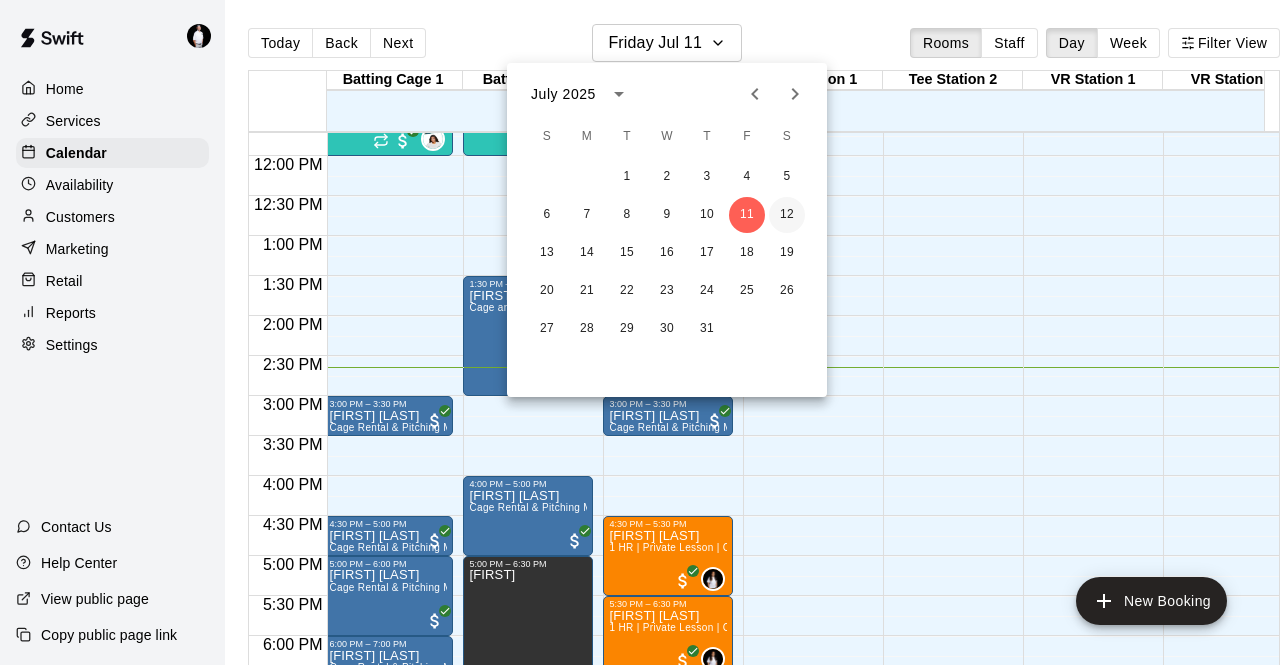 click on "12" at bounding box center (787, 215) 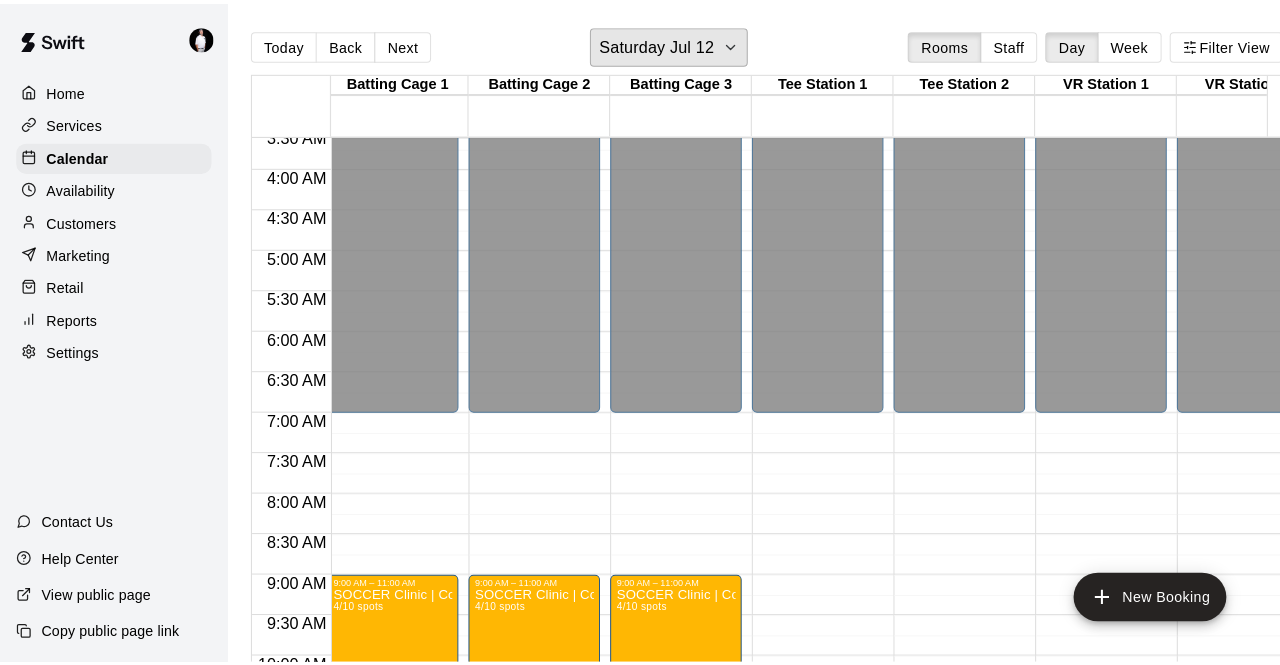 scroll, scrollTop: 322, scrollLeft: 4, axis: both 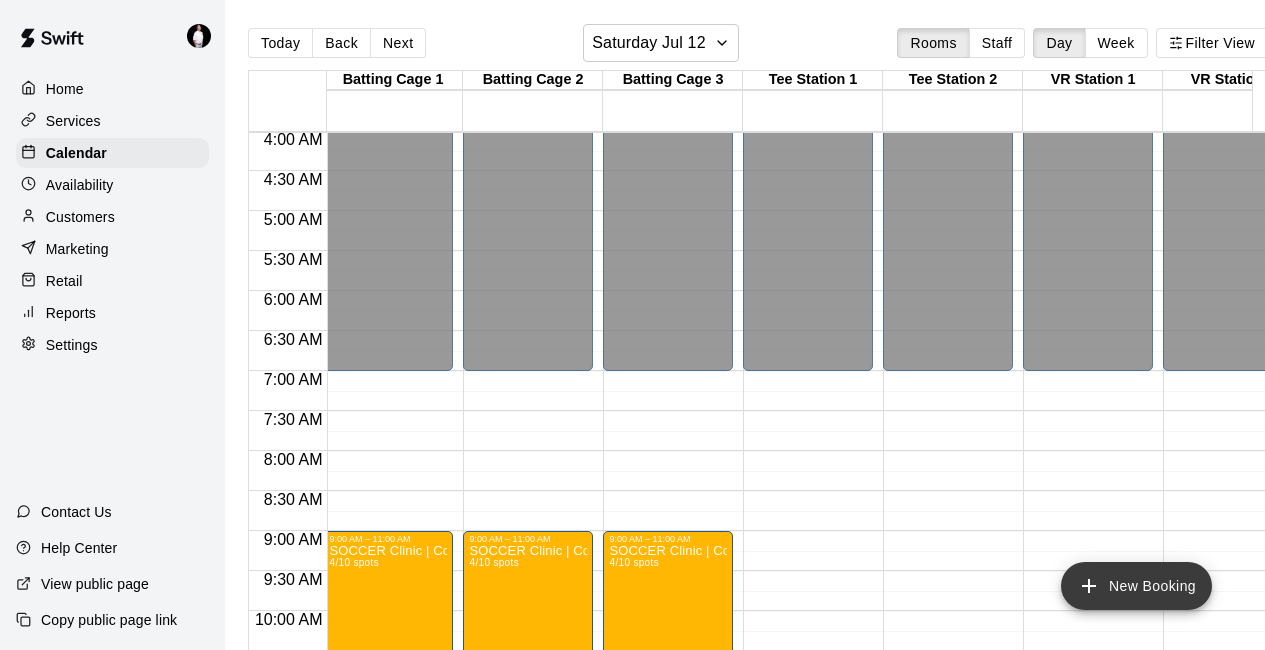 click on "New Booking" at bounding box center (1136, 586) 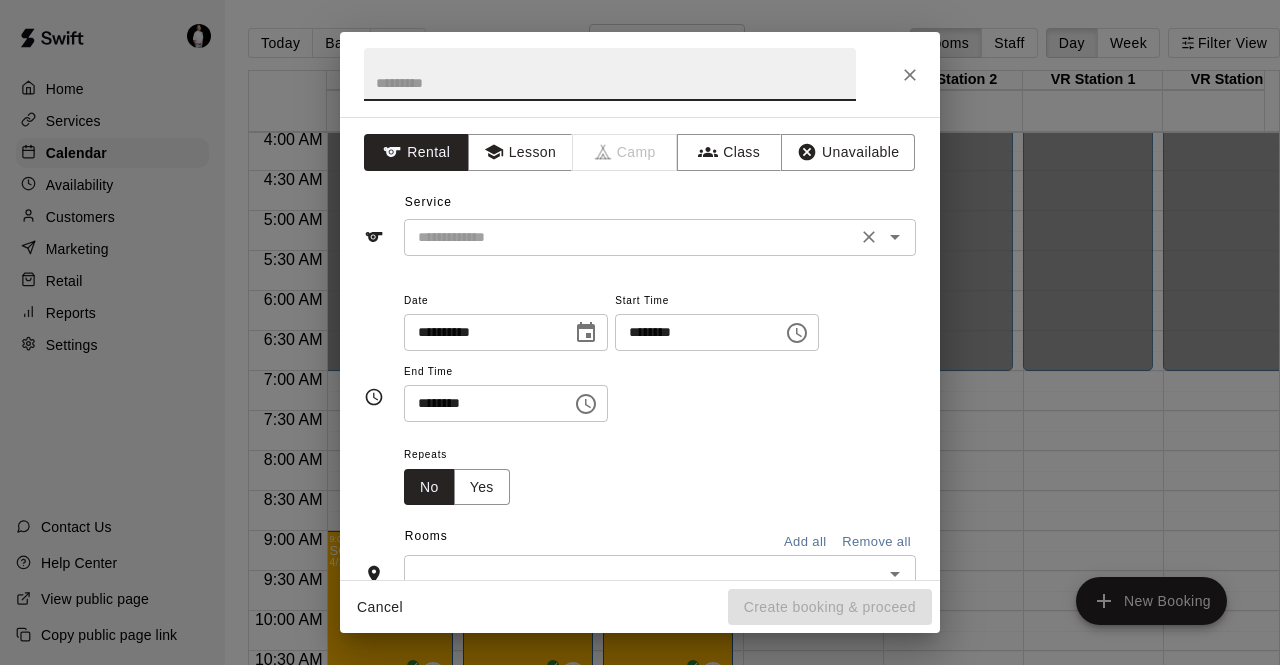 click 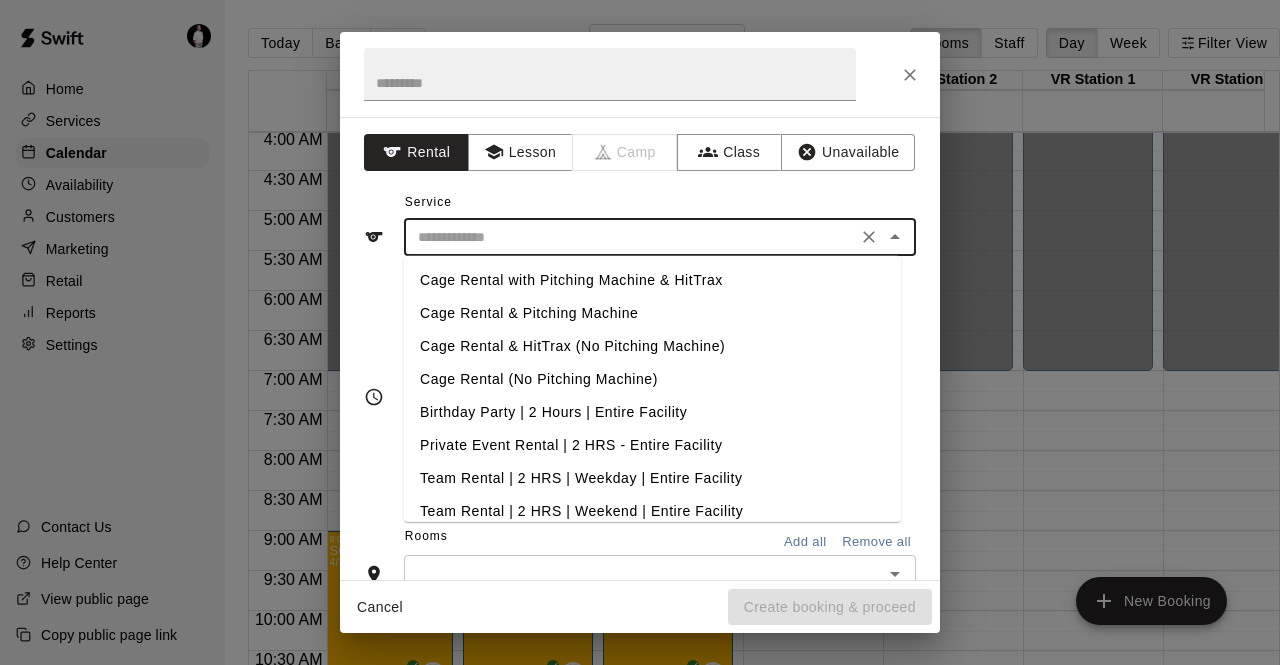 click on "Cage Rental & Pitching Machine" at bounding box center (652, 313) 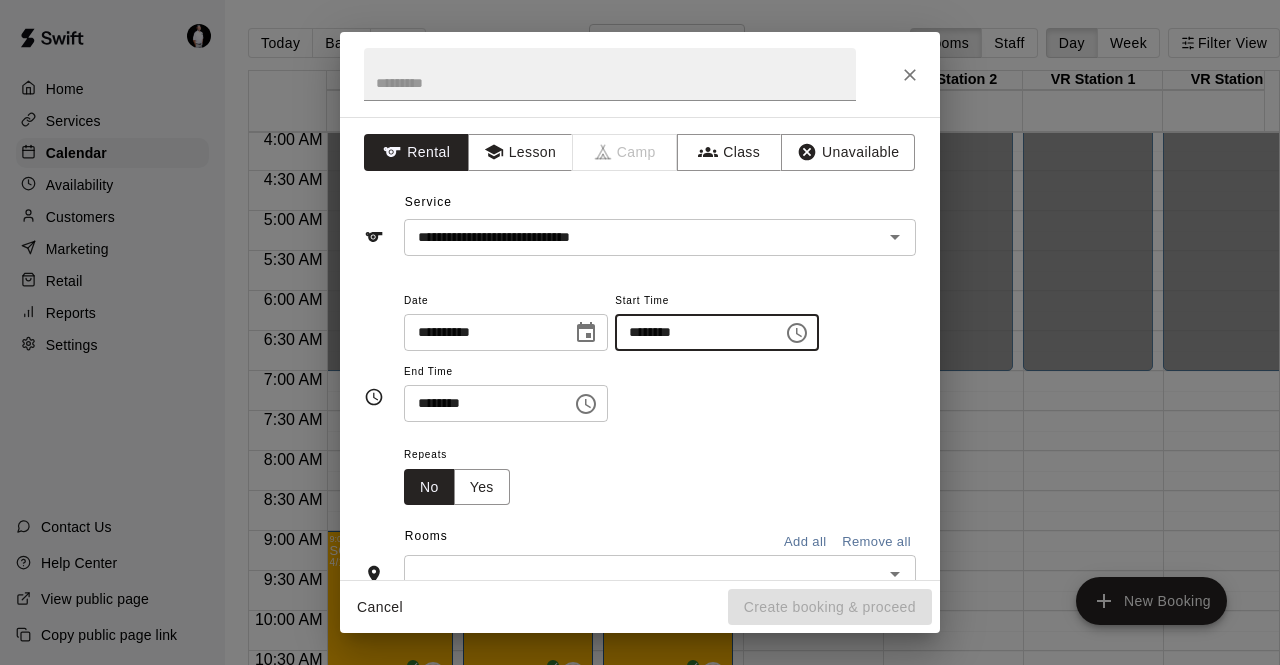 click on "********" at bounding box center [692, 332] 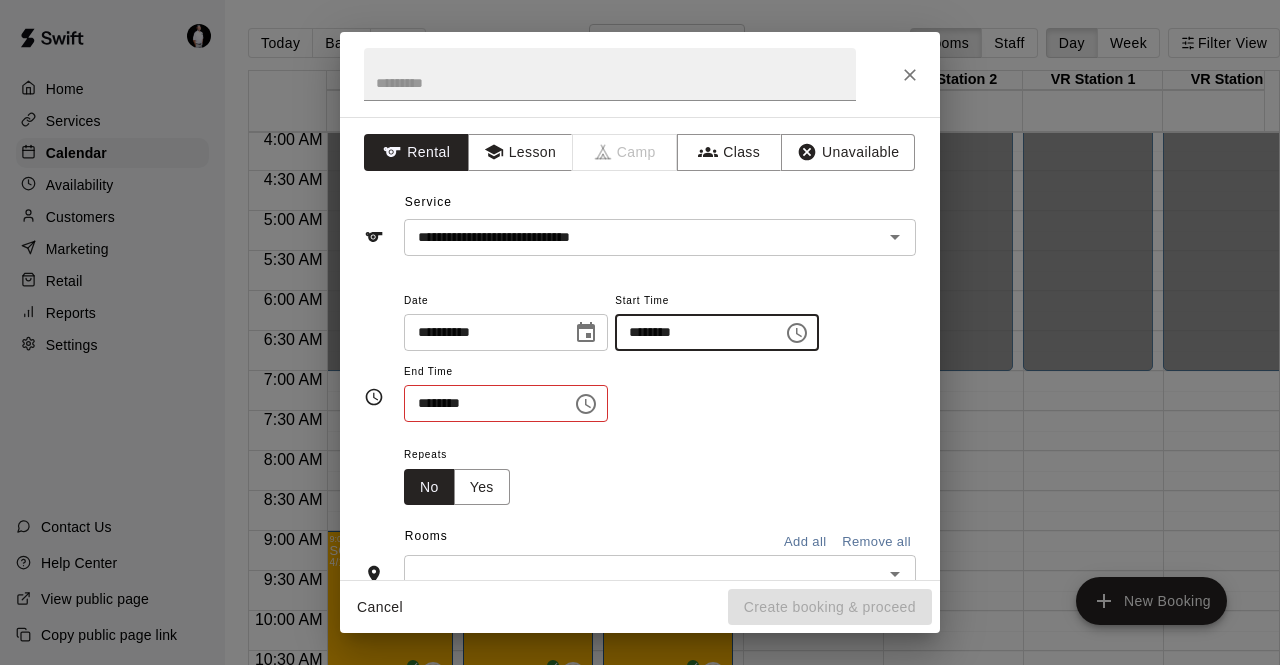 click on "********" at bounding box center (692, 332) 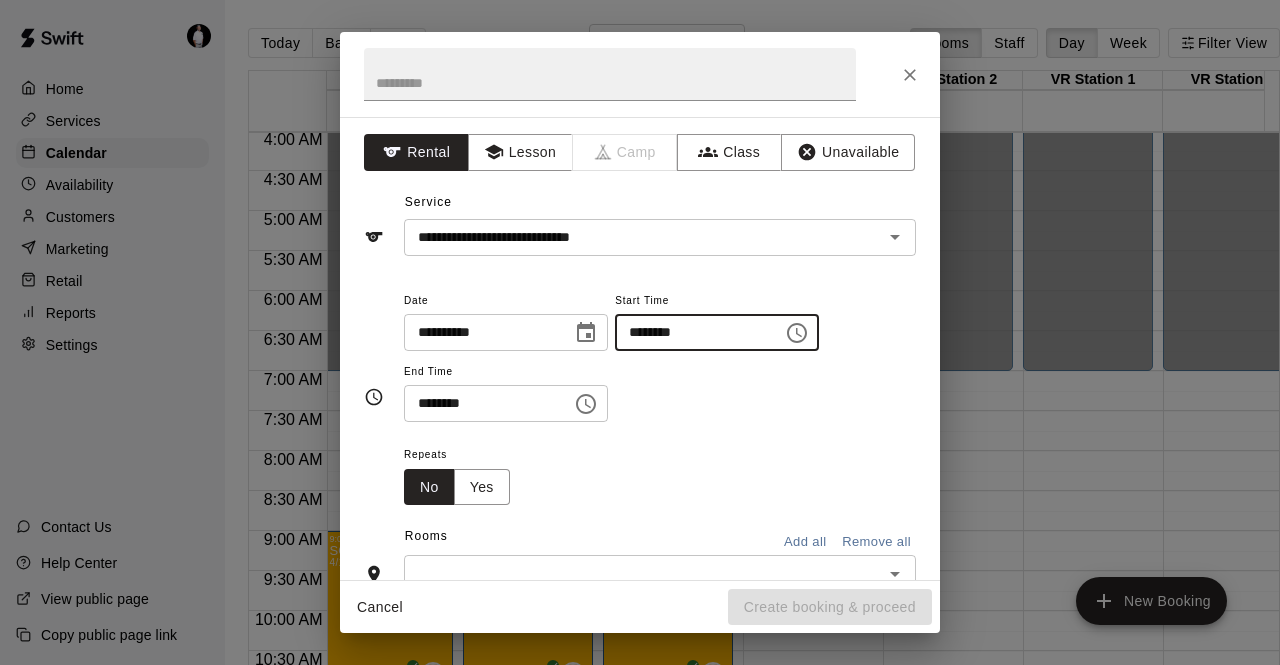 type on "********" 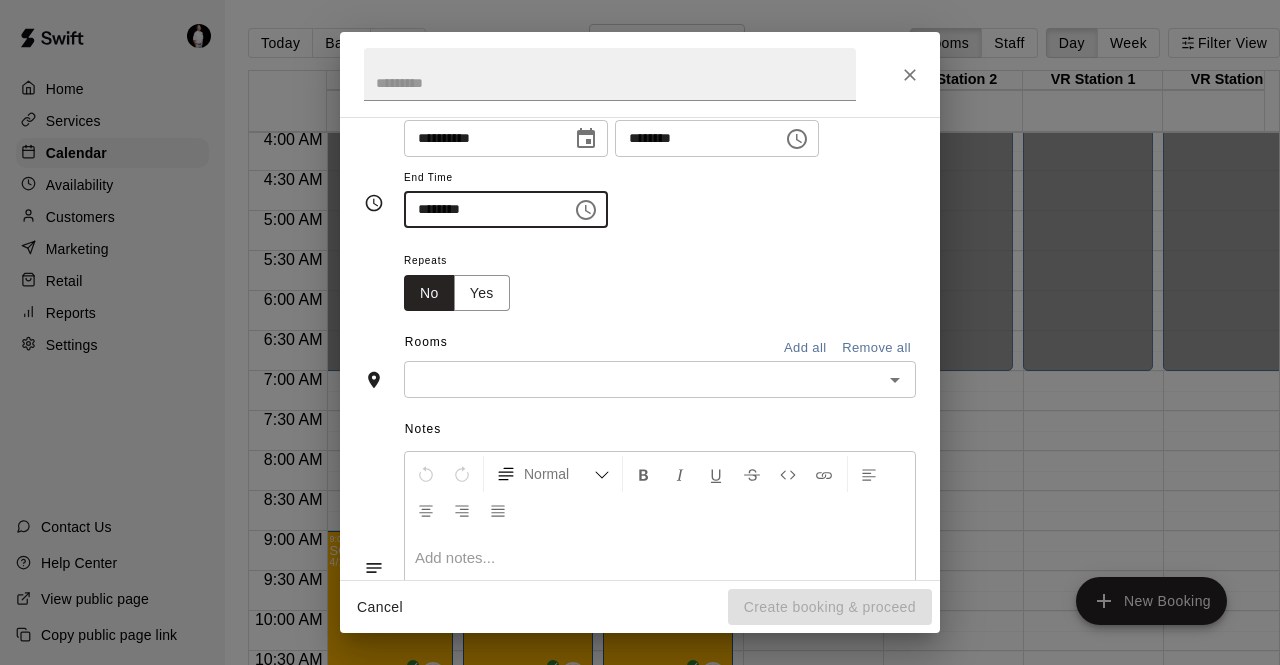 scroll, scrollTop: 198, scrollLeft: 0, axis: vertical 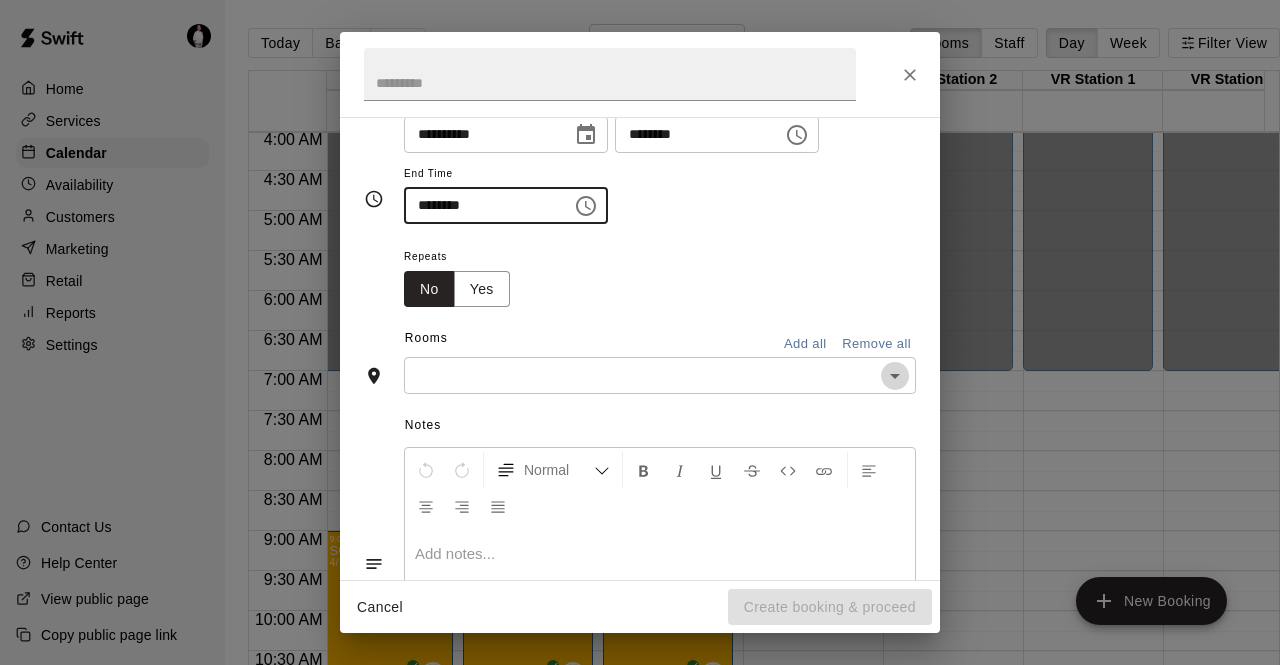 click 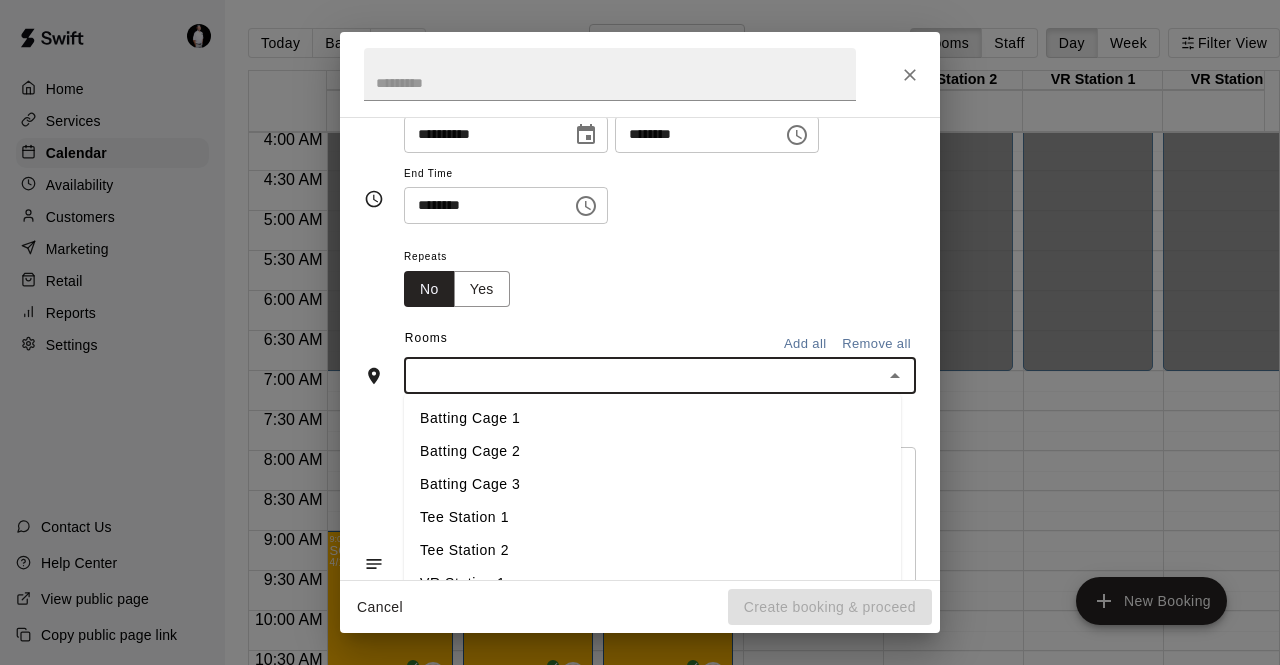 click on "Batting Cage 3" at bounding box center (652, 484) 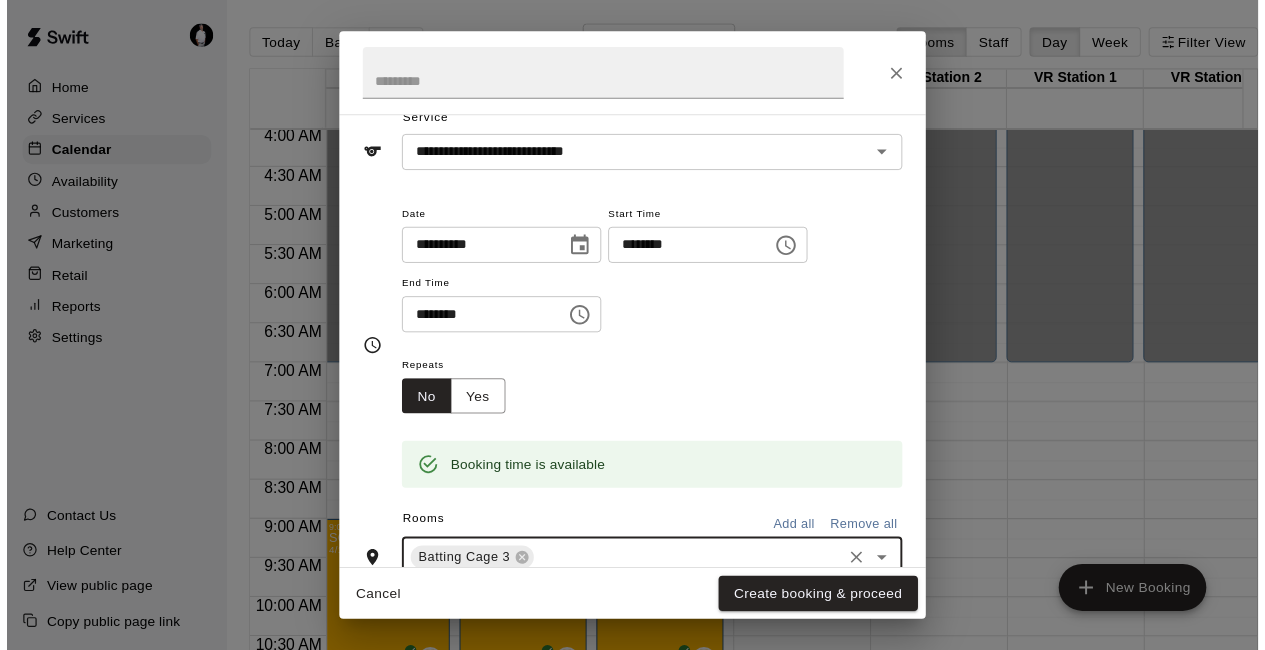 scroll, scrollTop: 81, scrollLeft: 0, axis: vertical 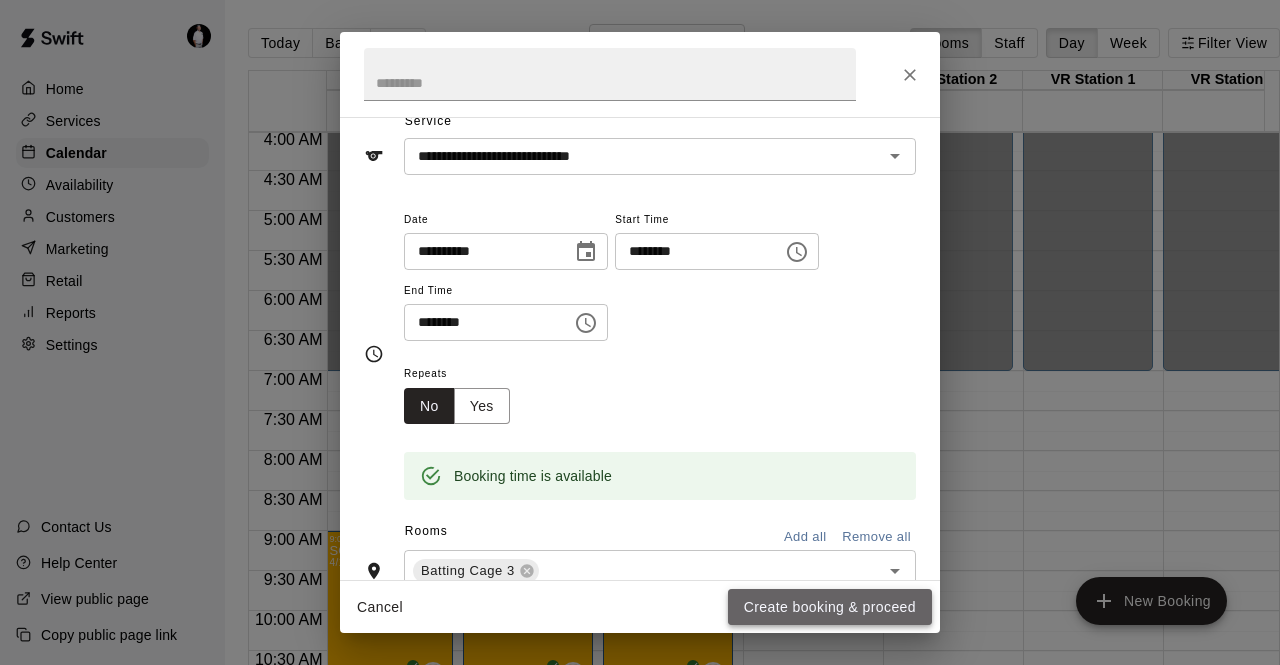 click on "Create booking & proceed" at bounding box center [830, 607] 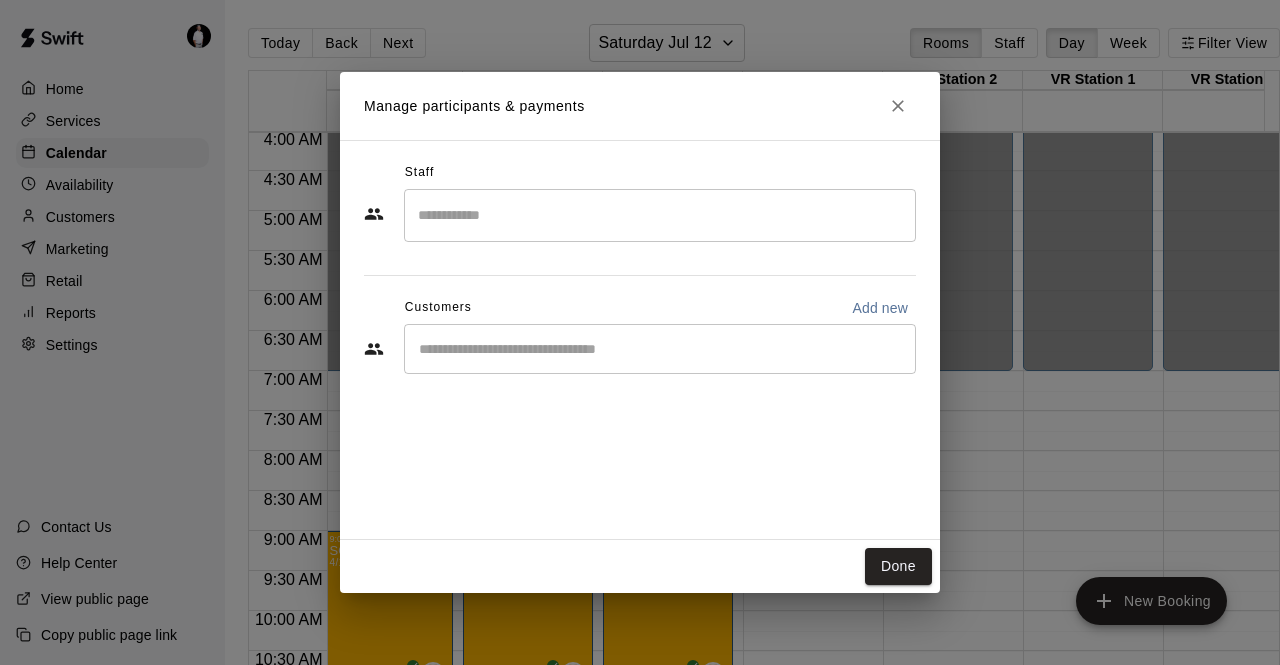 click at bounding box center [660, 349] 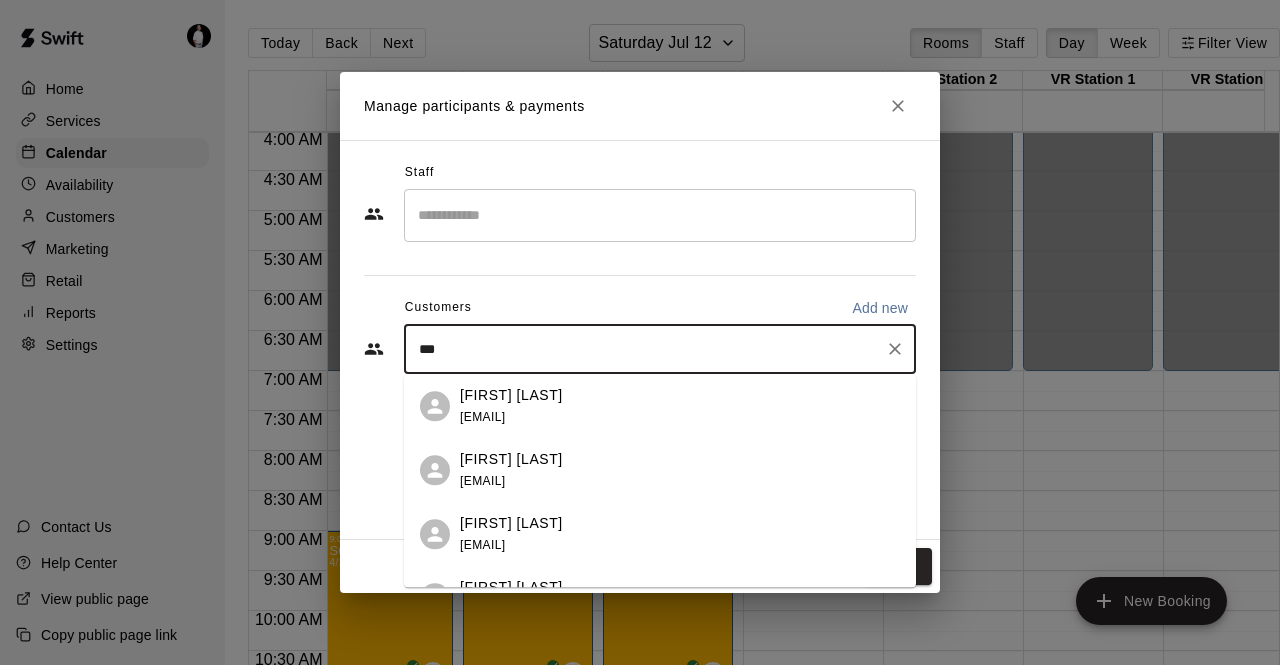type on "****" 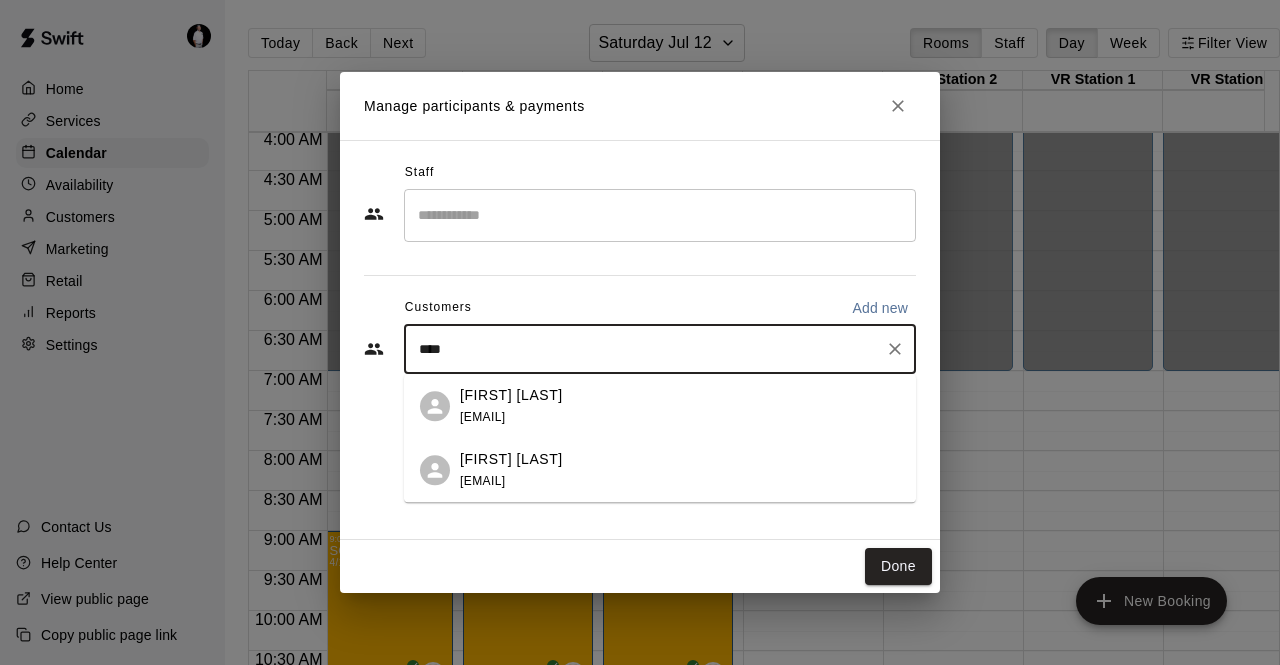 click on "[FIRST] [LAST]" at bounding box center (511, 395) 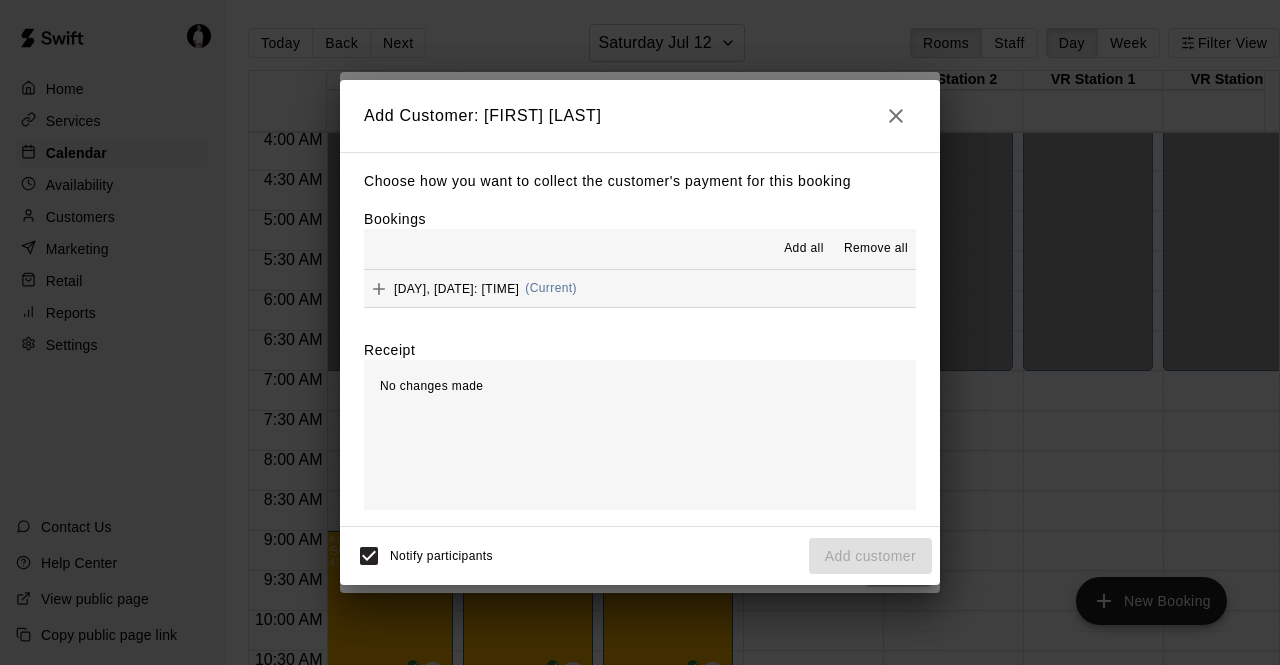 click on "[DAY], [DATE]: [TIME] (Current)" at bounding box center [640, 288] 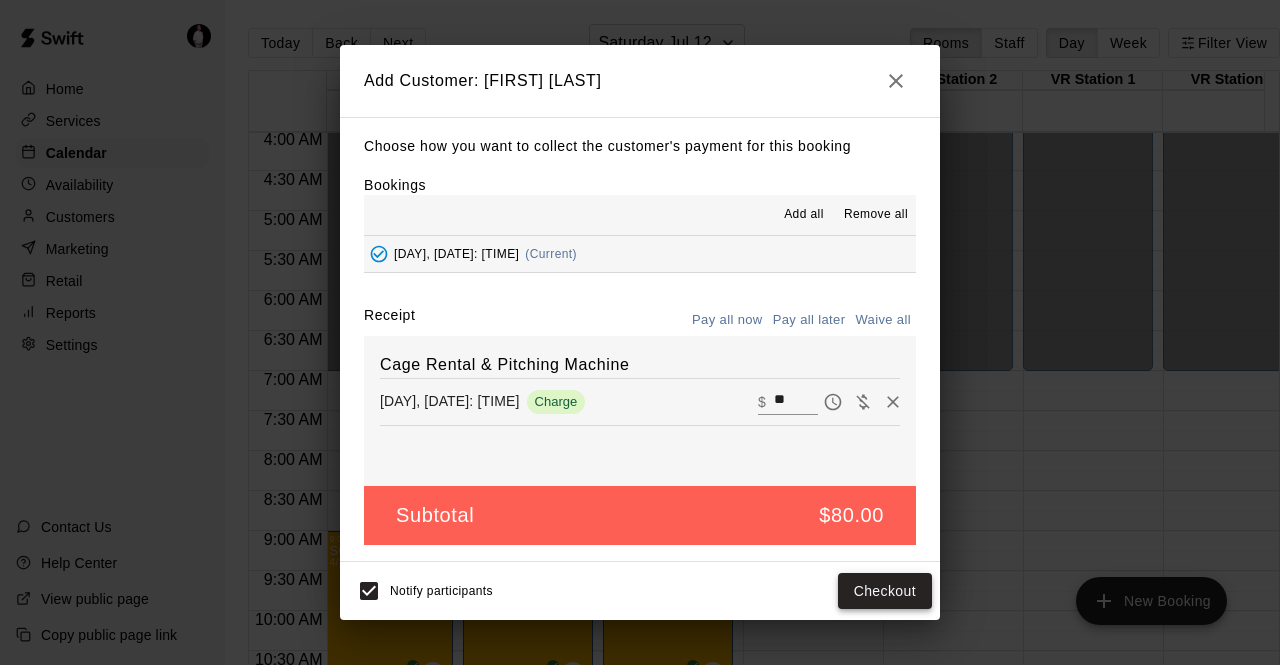 click on "Checkout" at bounding box center (885, 591) 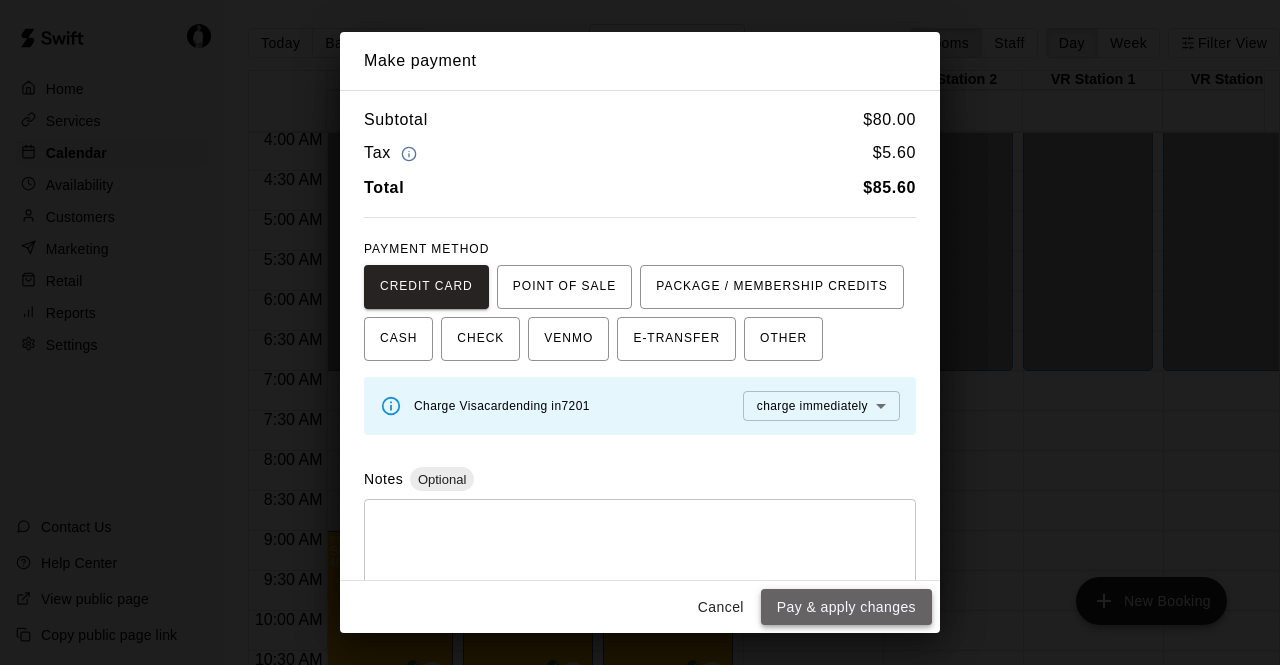 click on "Pay & apply changes" at bounding box center [846, 607] 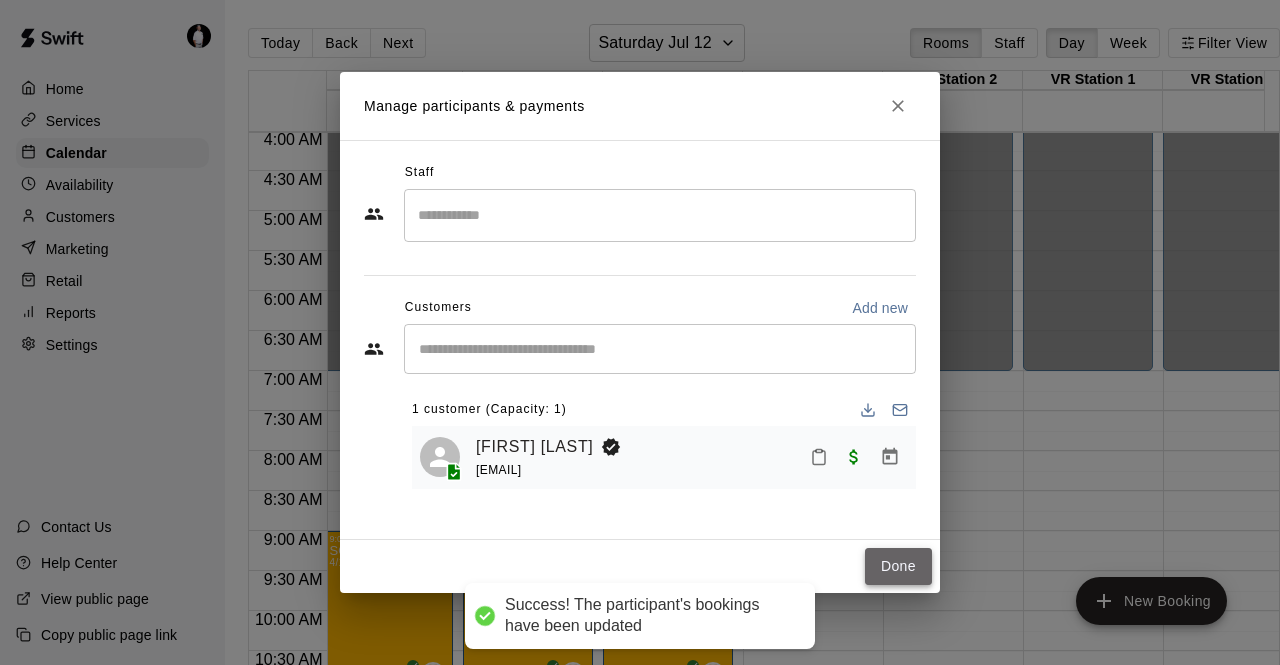 click on "Done" at bounding box center [898, 566] 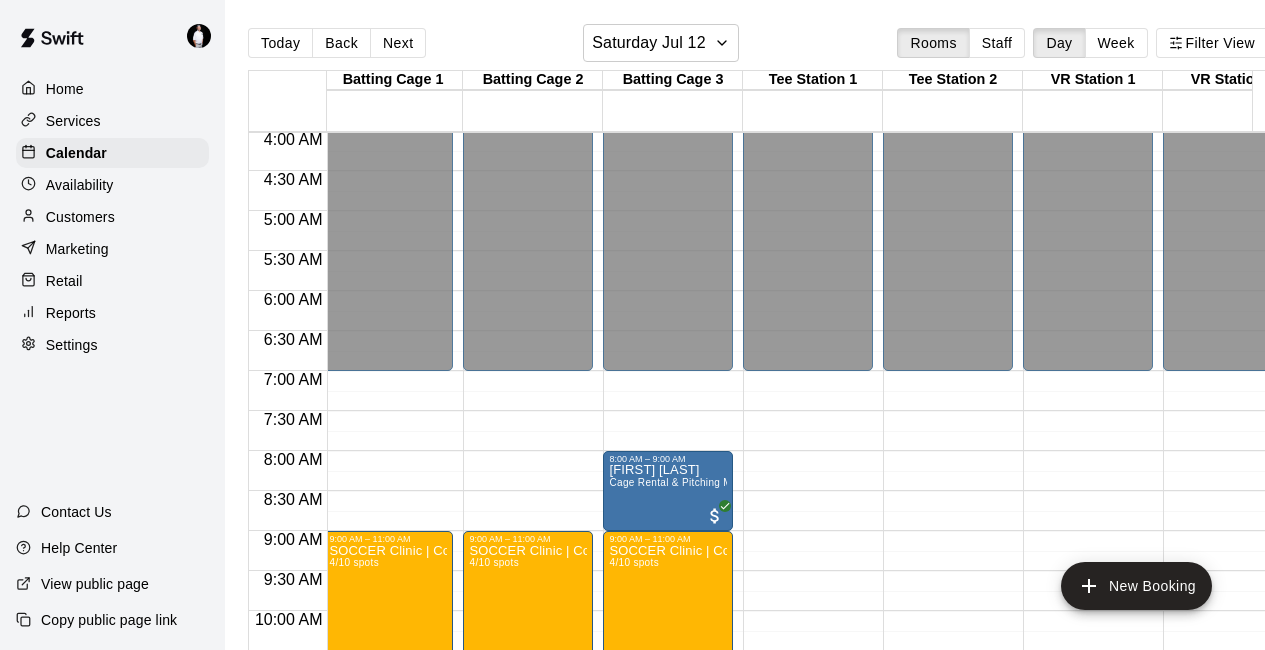 scroll, scrollTop: 513, scrollLeft: 0, axis: vertical 